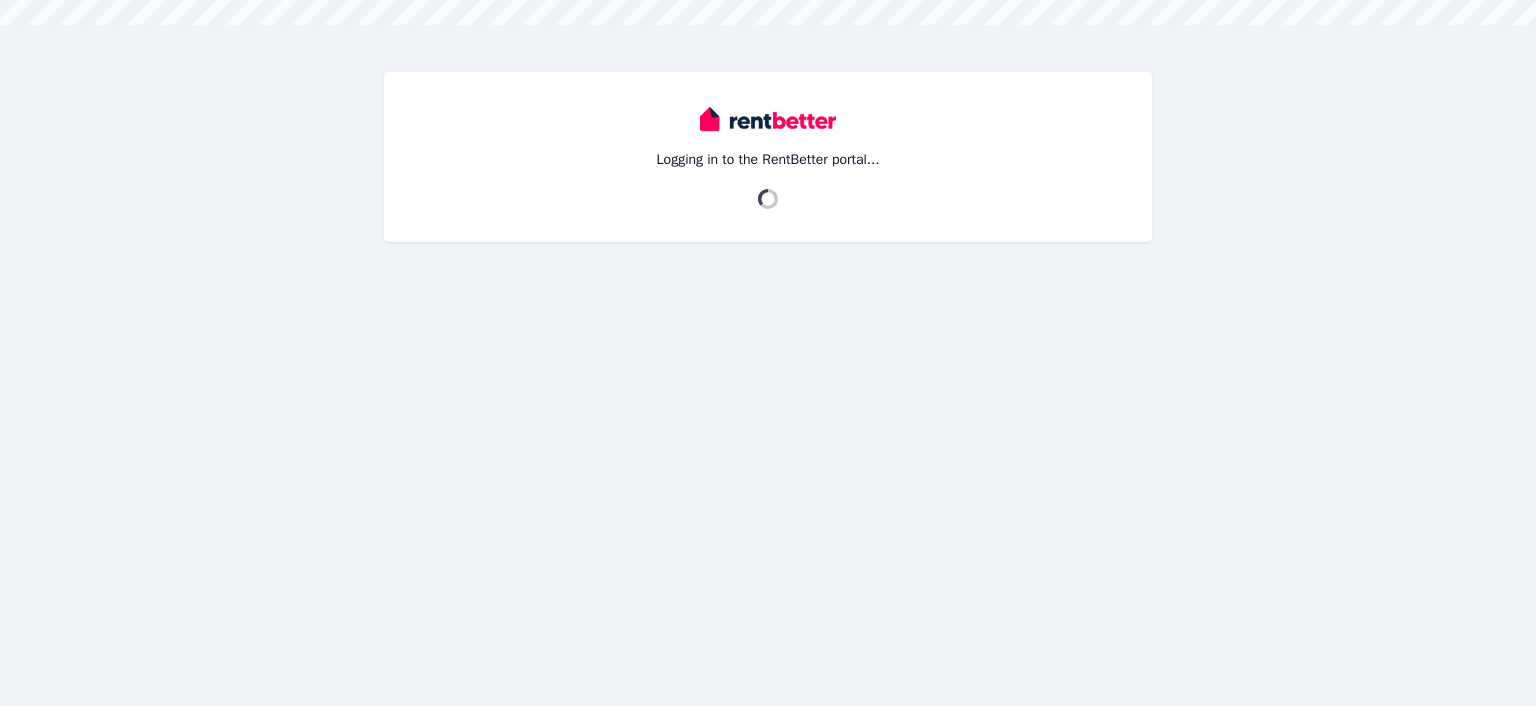 scroll, scrollTop: 0, scrollLeft: 0, axis: both 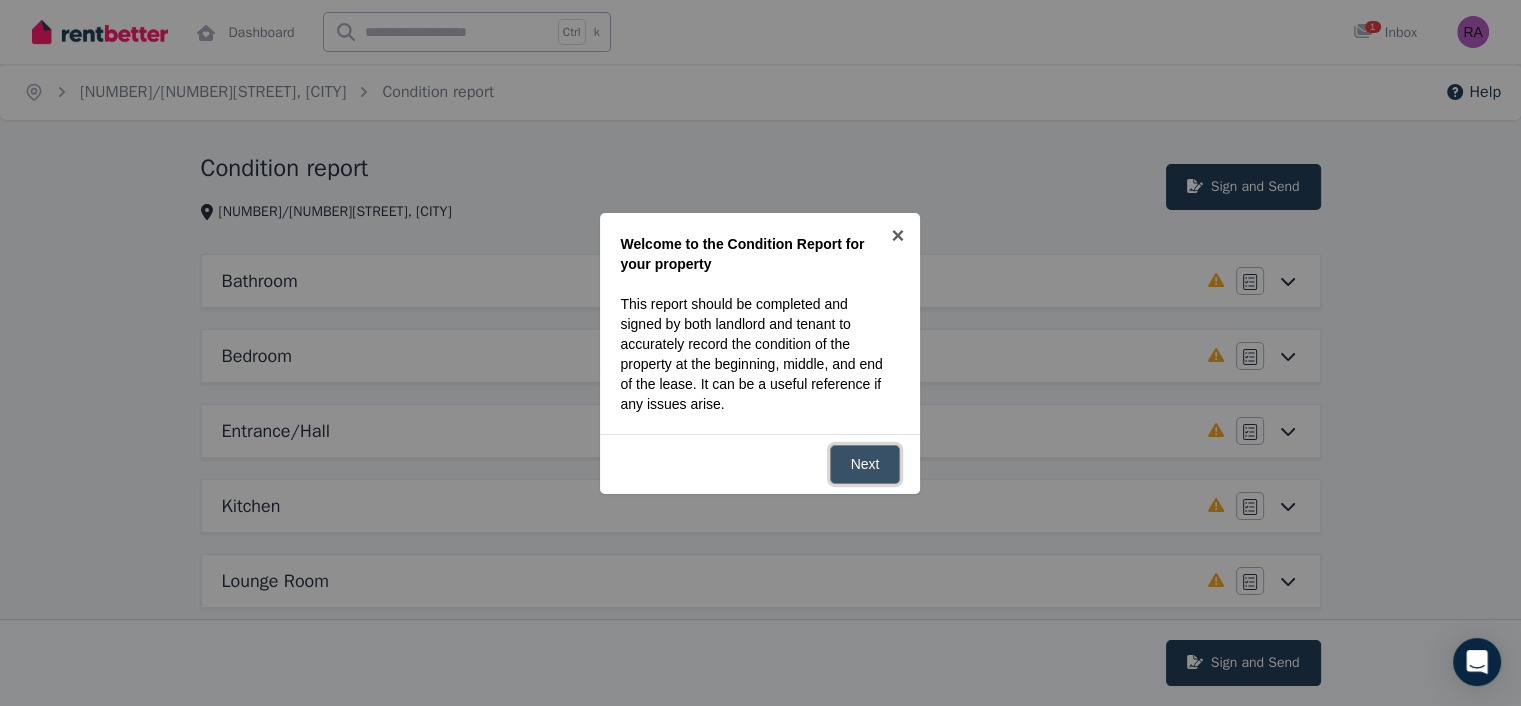 click on "Next" at bounding box center (865, 464) 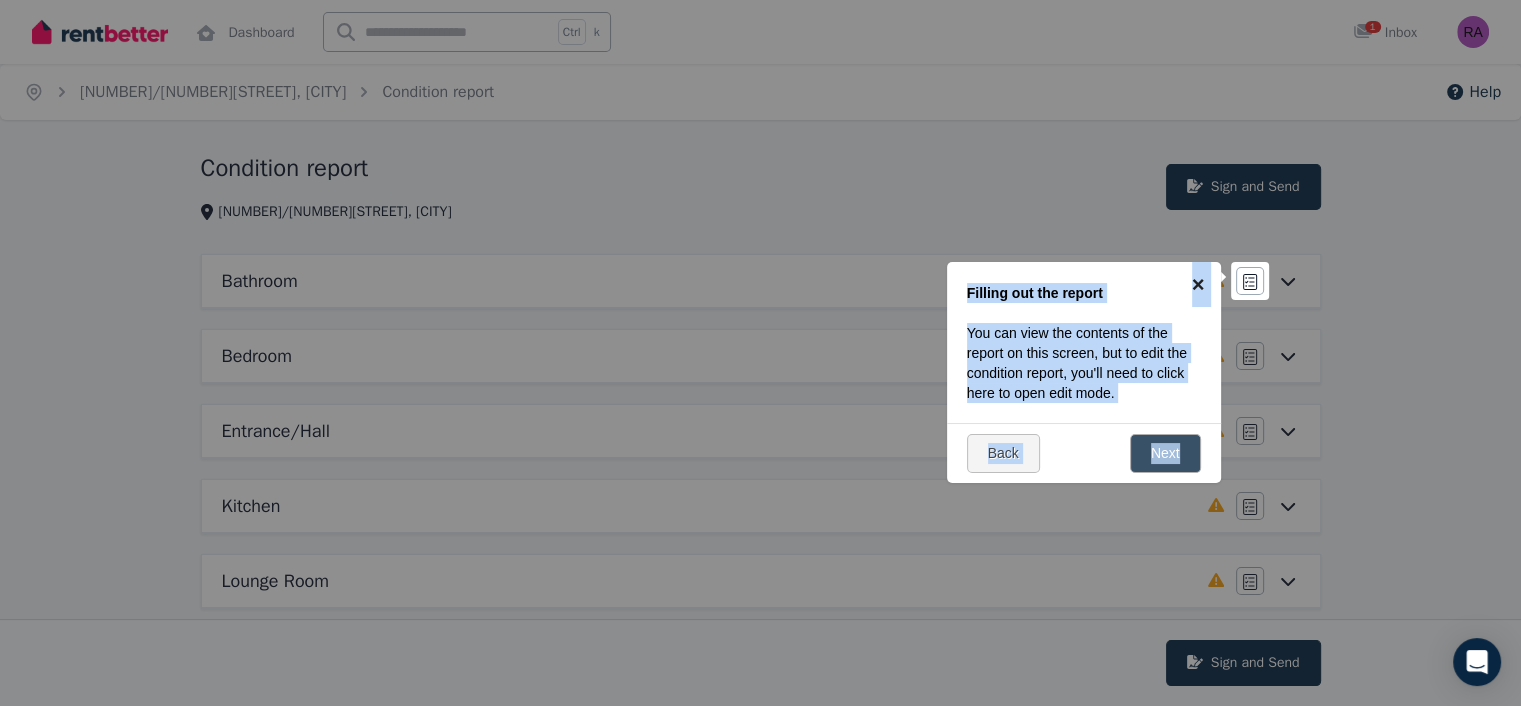 drag, startPoint x: 1194, startPoint y: 289, endPoint x: 1180, endPoint y: 444, distance: 155.63097 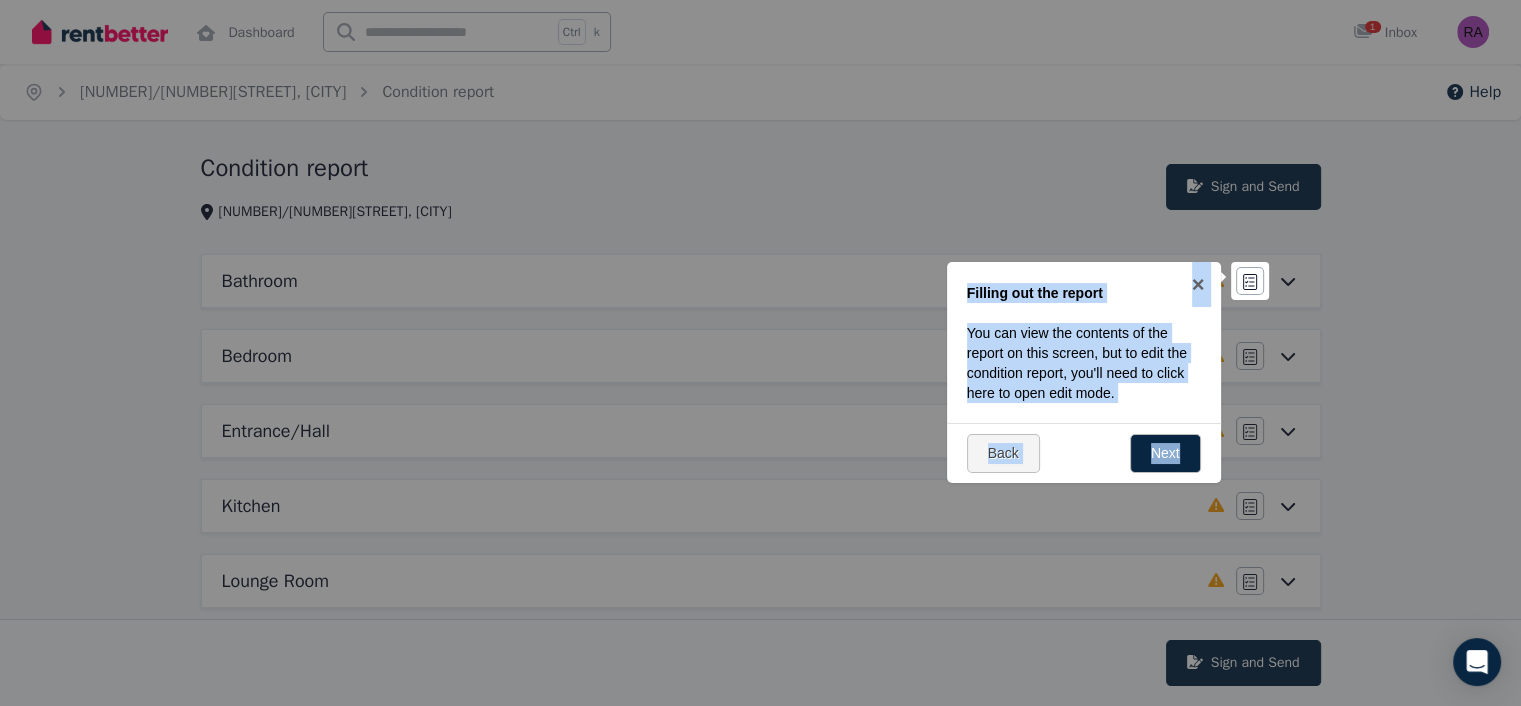 click on "You can view the contents of the report on this screen, but to edit the condition report, you'll need to click here to open edit mode." at bounding box center (1078, 363) 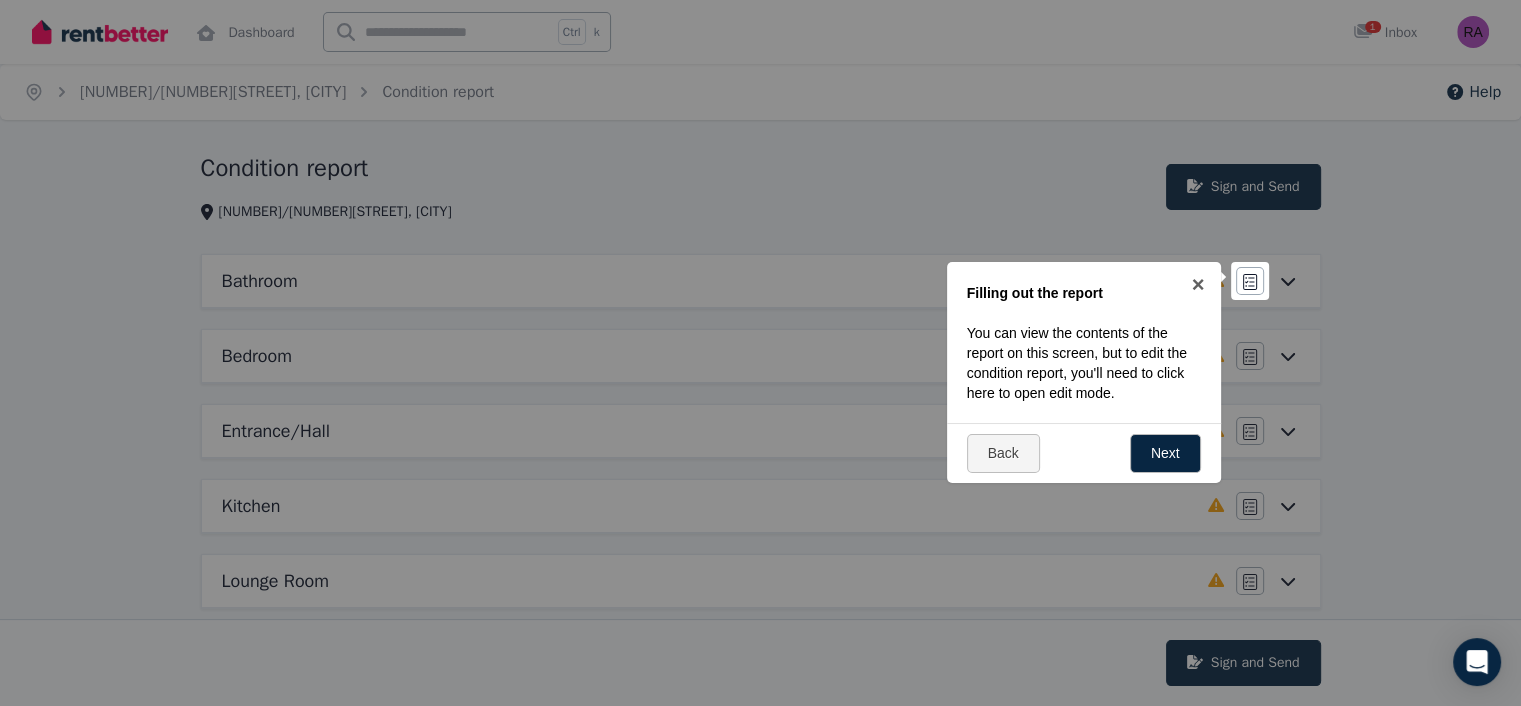 click on "Filling out the report You can view the contents of the report on this screen, but to edit the condition report, you'll need to click here to open edit mode." at bounding box center [1084, 361] 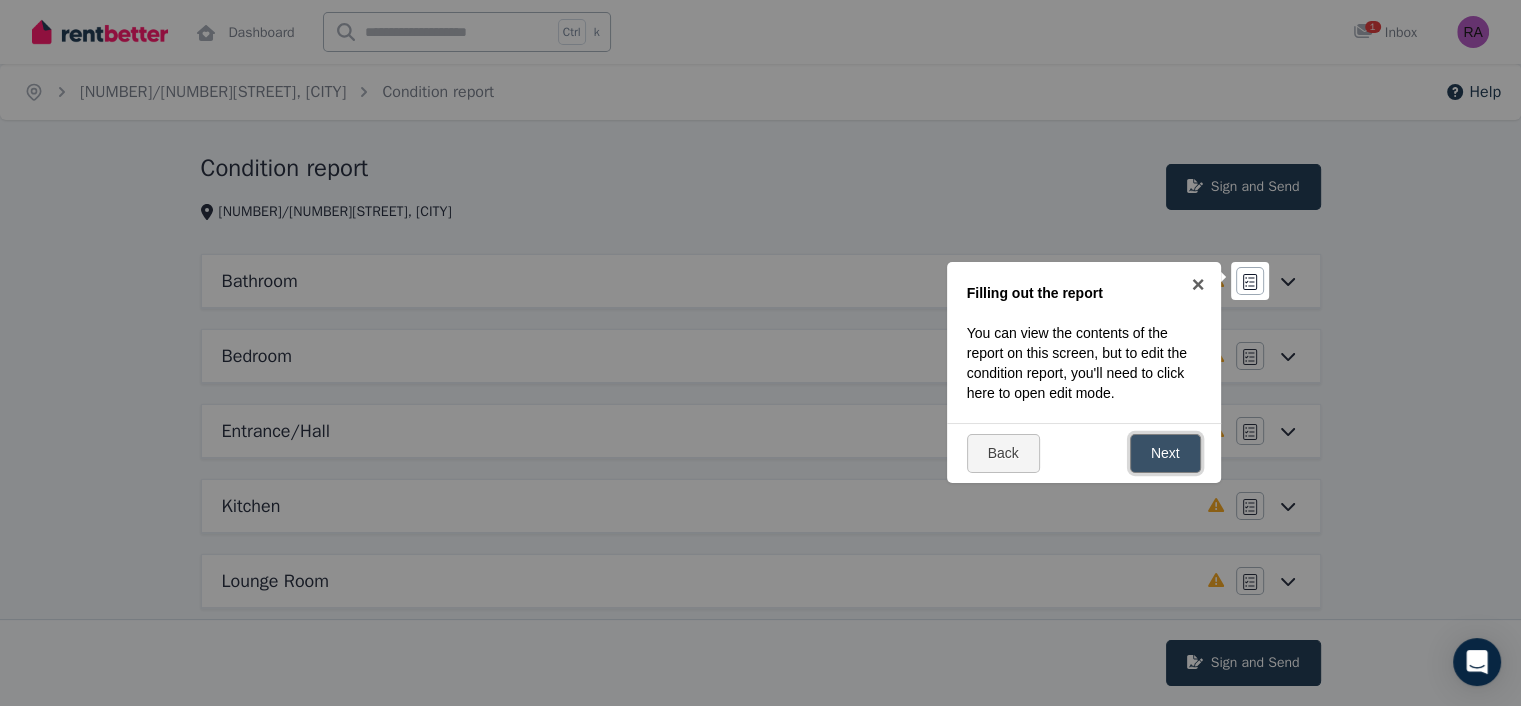 click on "Next" at bounding box center (1165, 453) 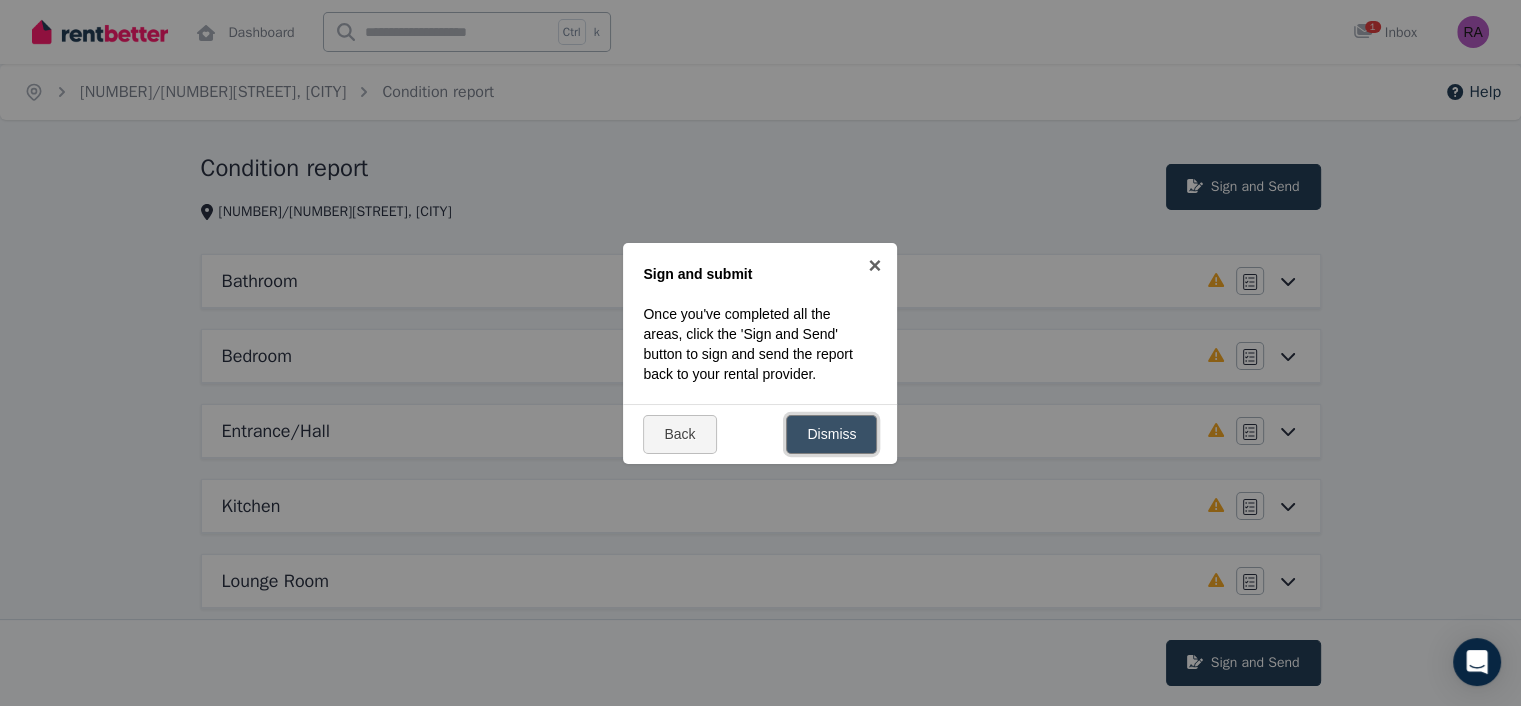 click on "Dismiss" at bounding box center (831, 434) 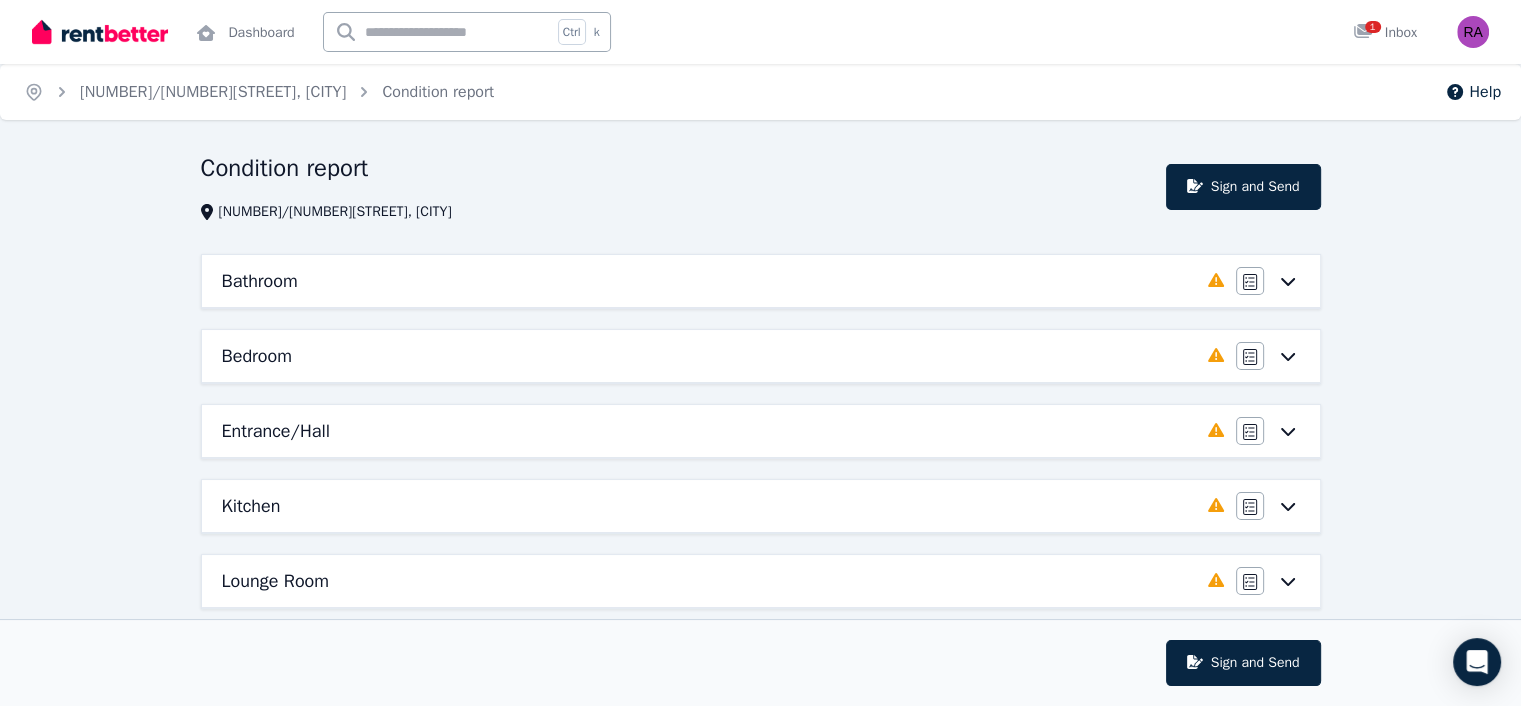 click 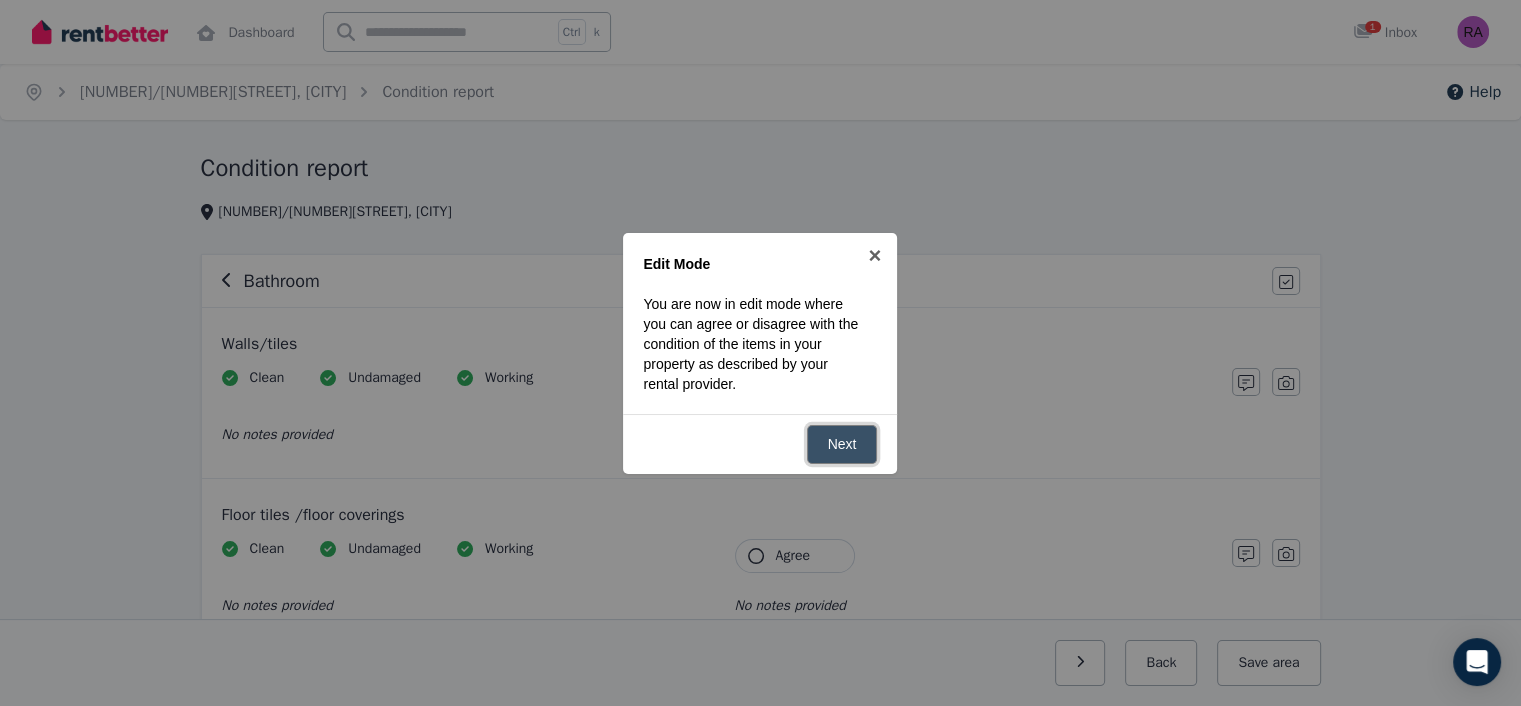 click on "Next" at bounding box center [842, 444] 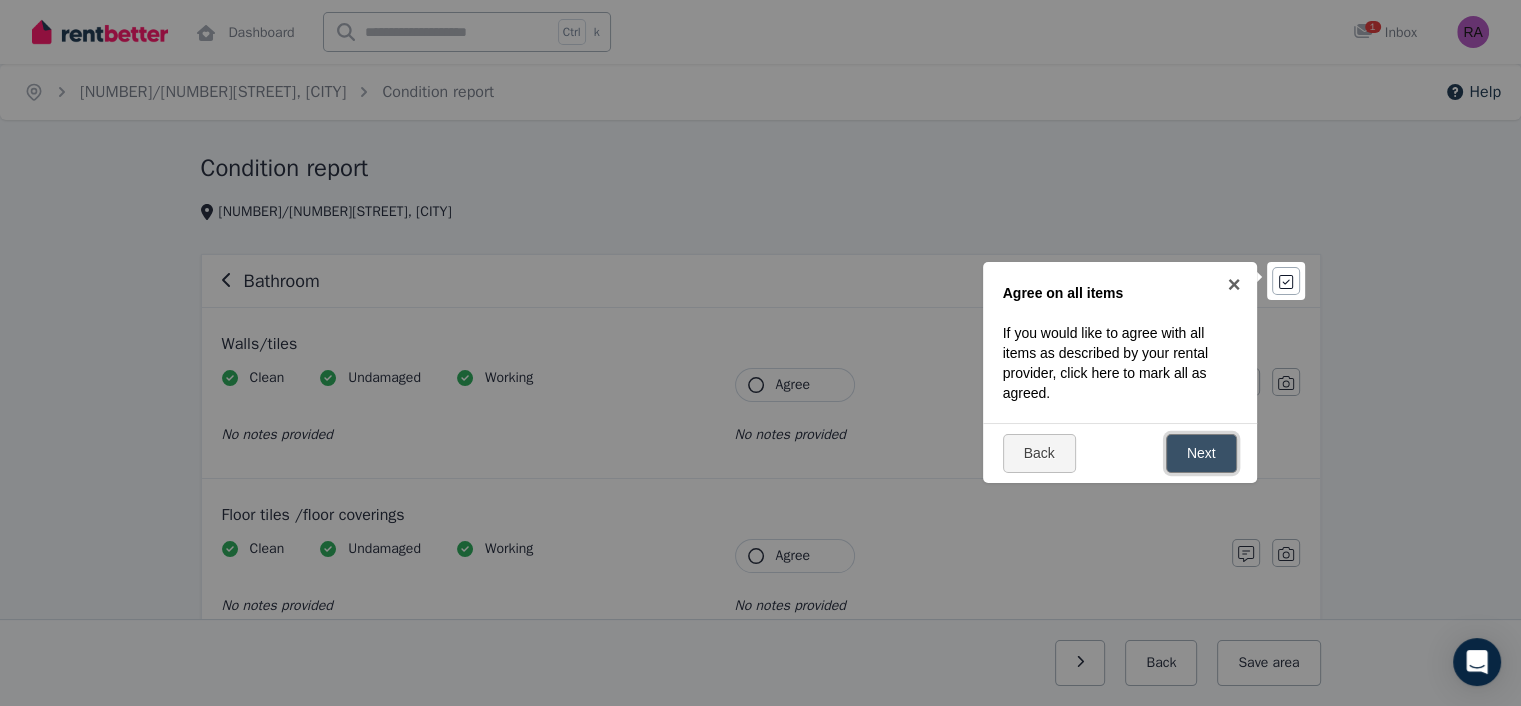 click on "Next" at bounding box center [1201, 453] 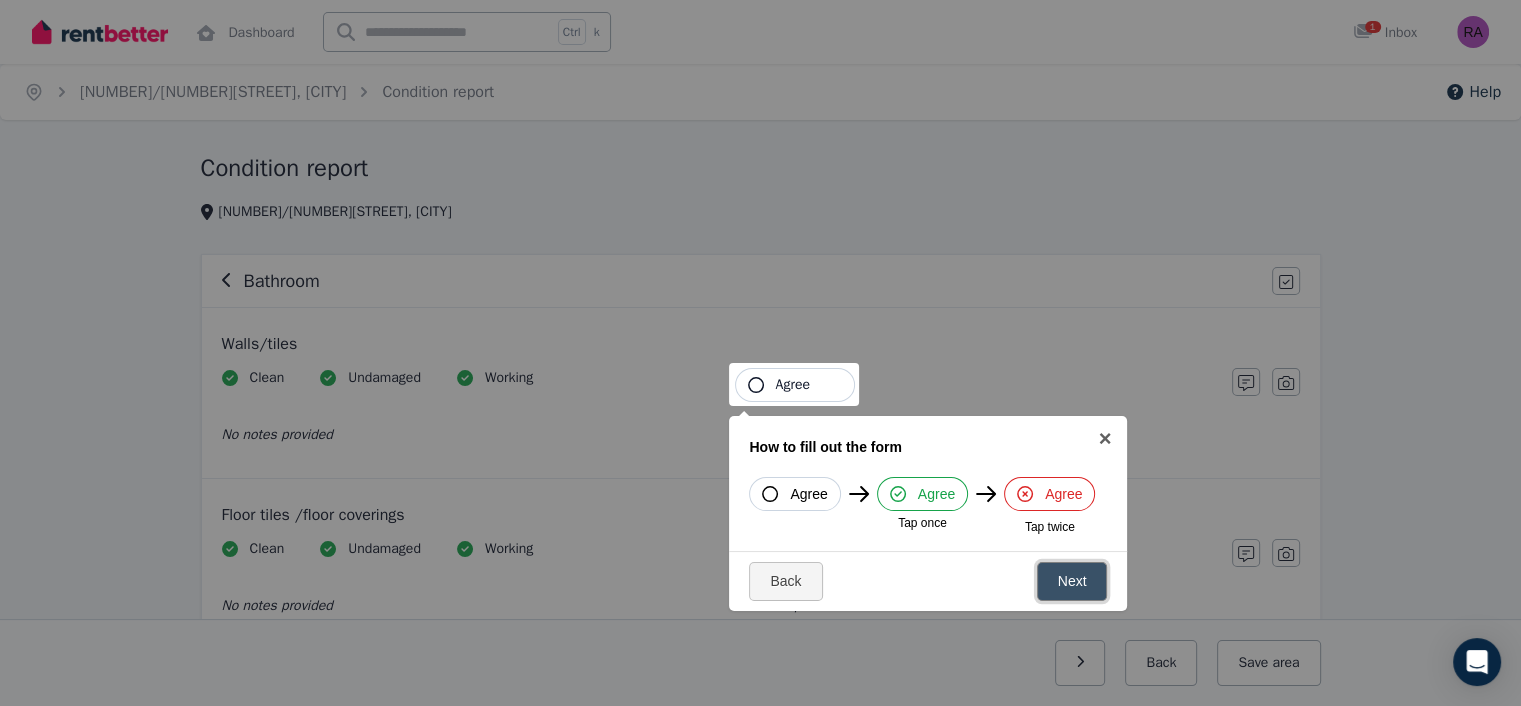 click on "Next" at bounding box center [1072, 581] 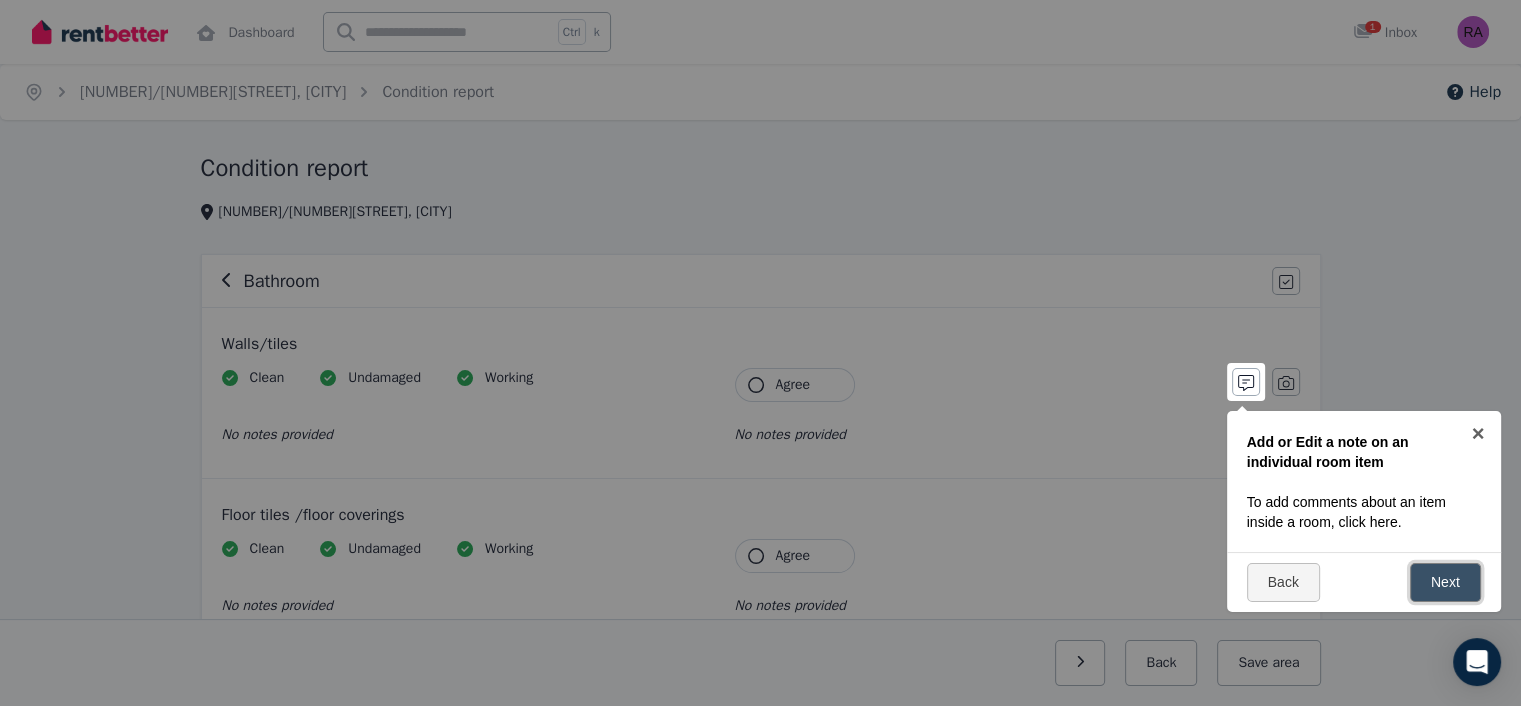 click on "Next" at bounding box center [1445, 582] 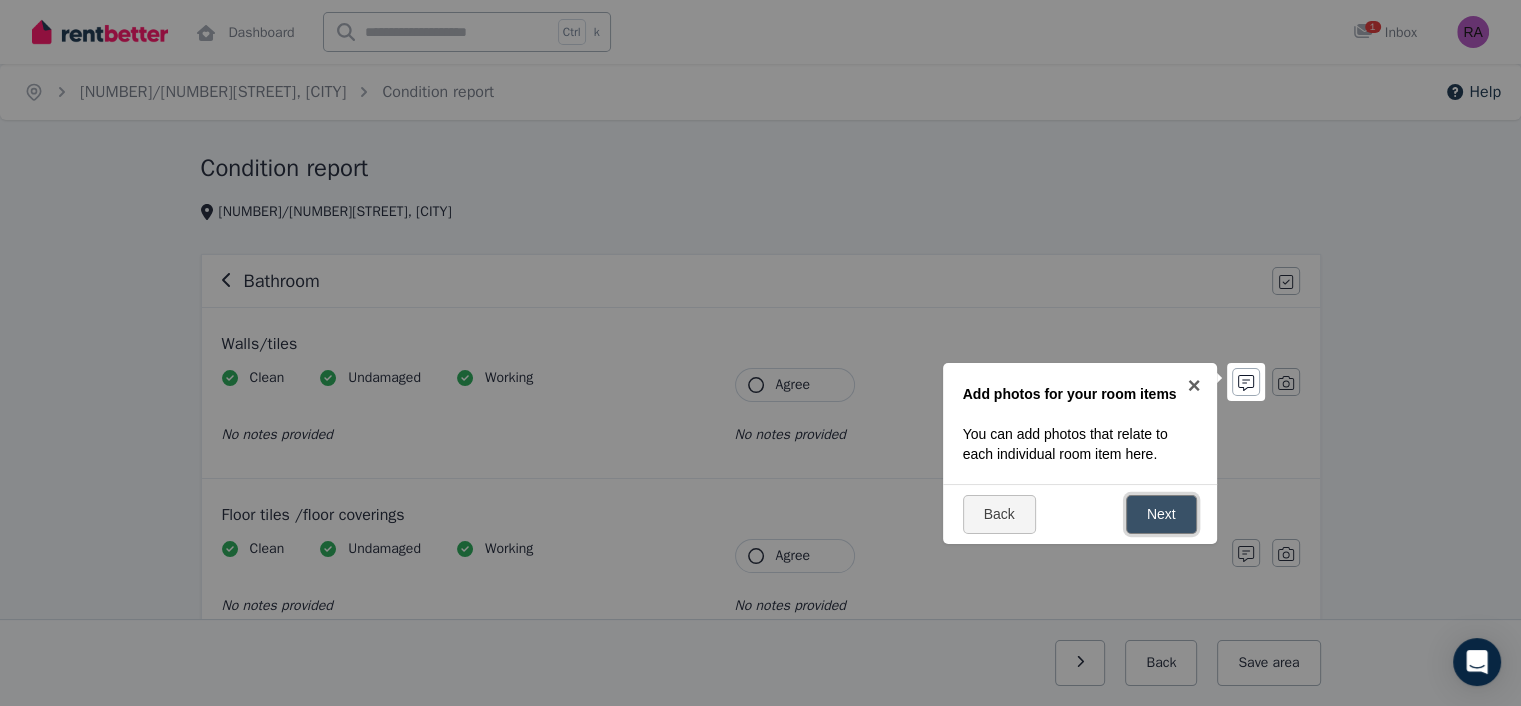 click on "Next" at bounding box center (1161, 514) 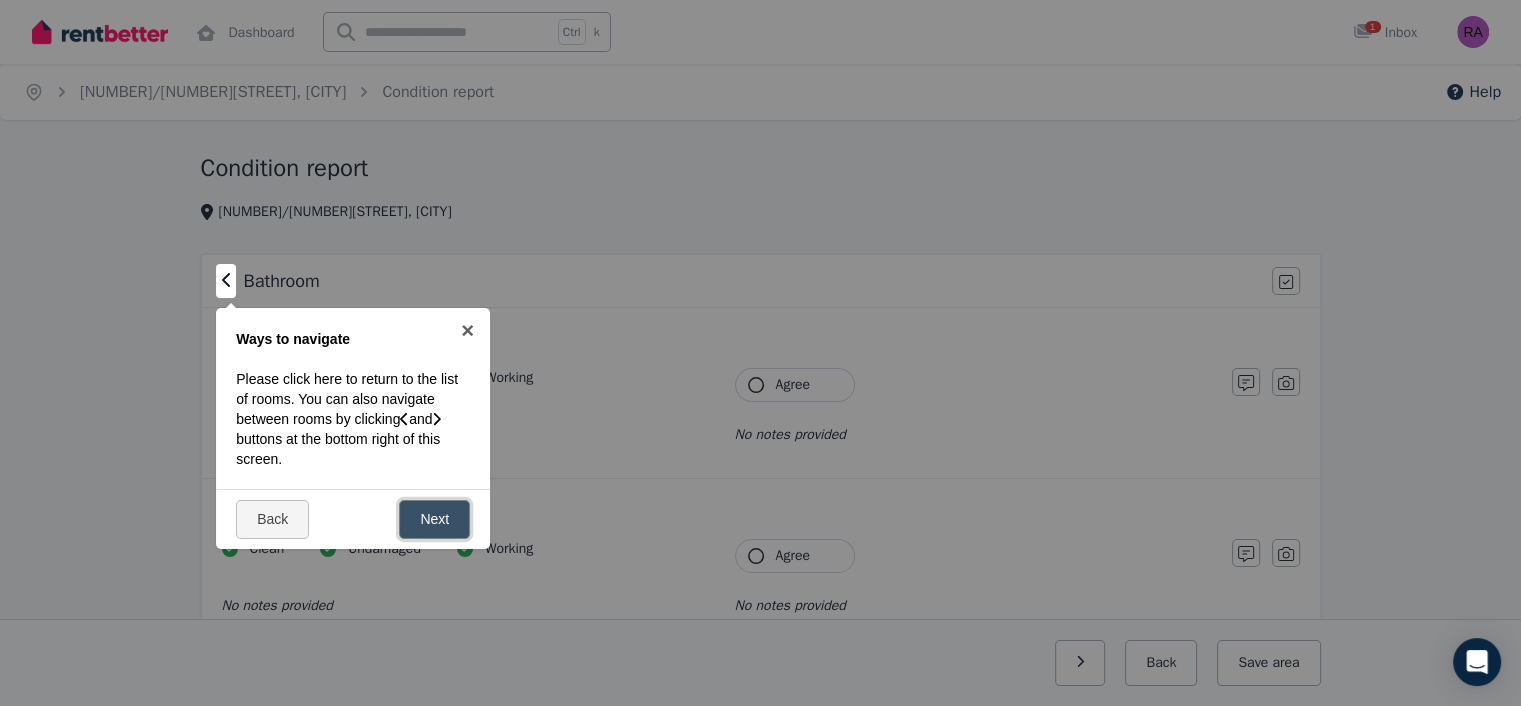 click on "Next" at bounding box center [434, 519] 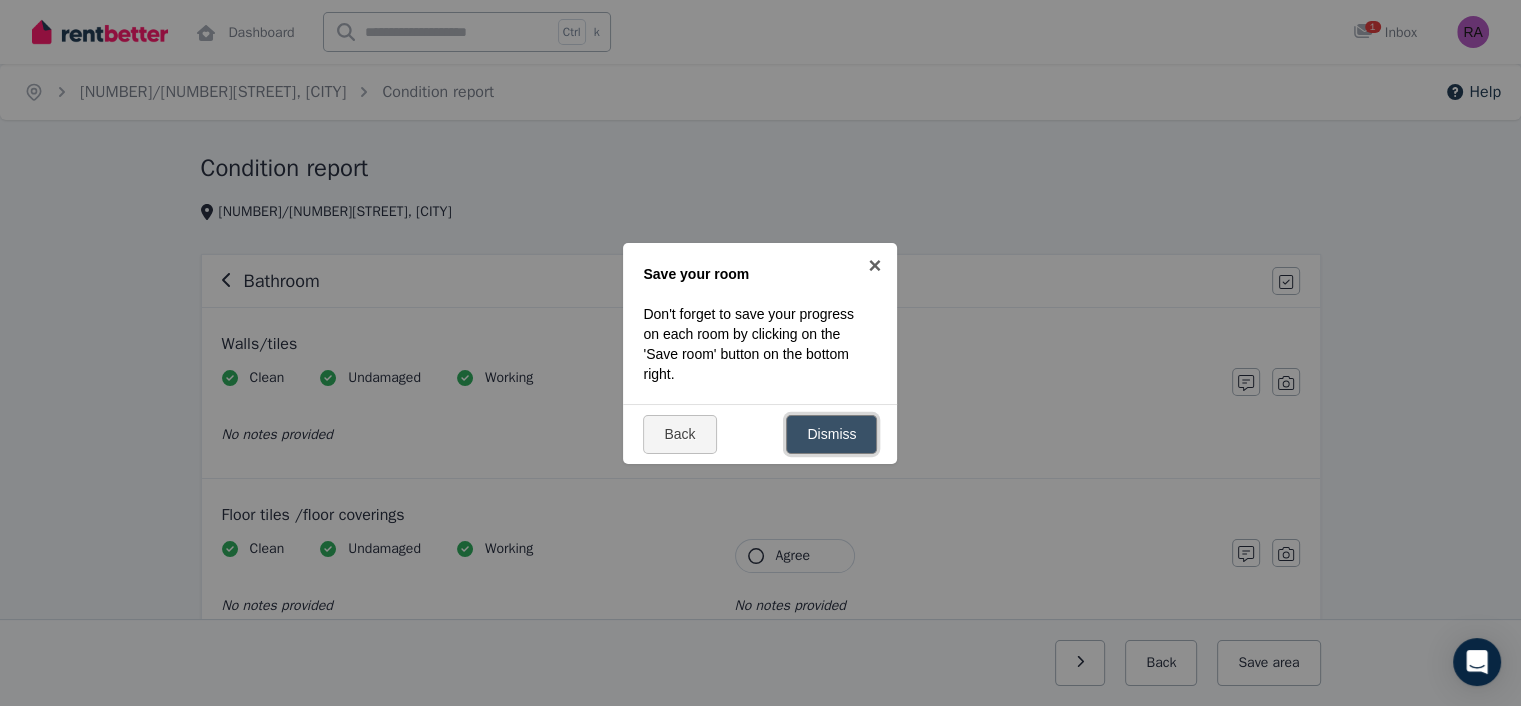 click on "Dismiss" at bounding box center [831, 434] 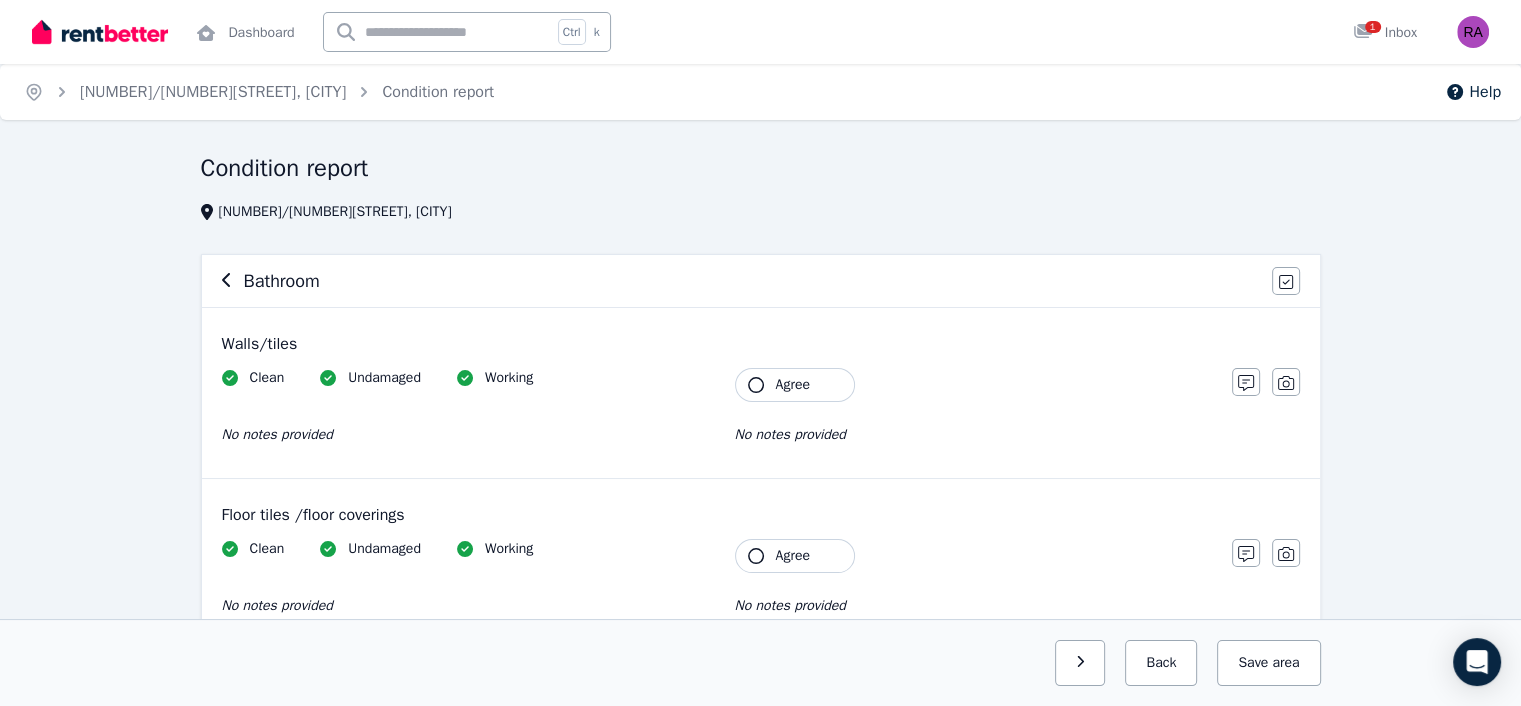 click on "Condition report" at bounding box center (285, 168) 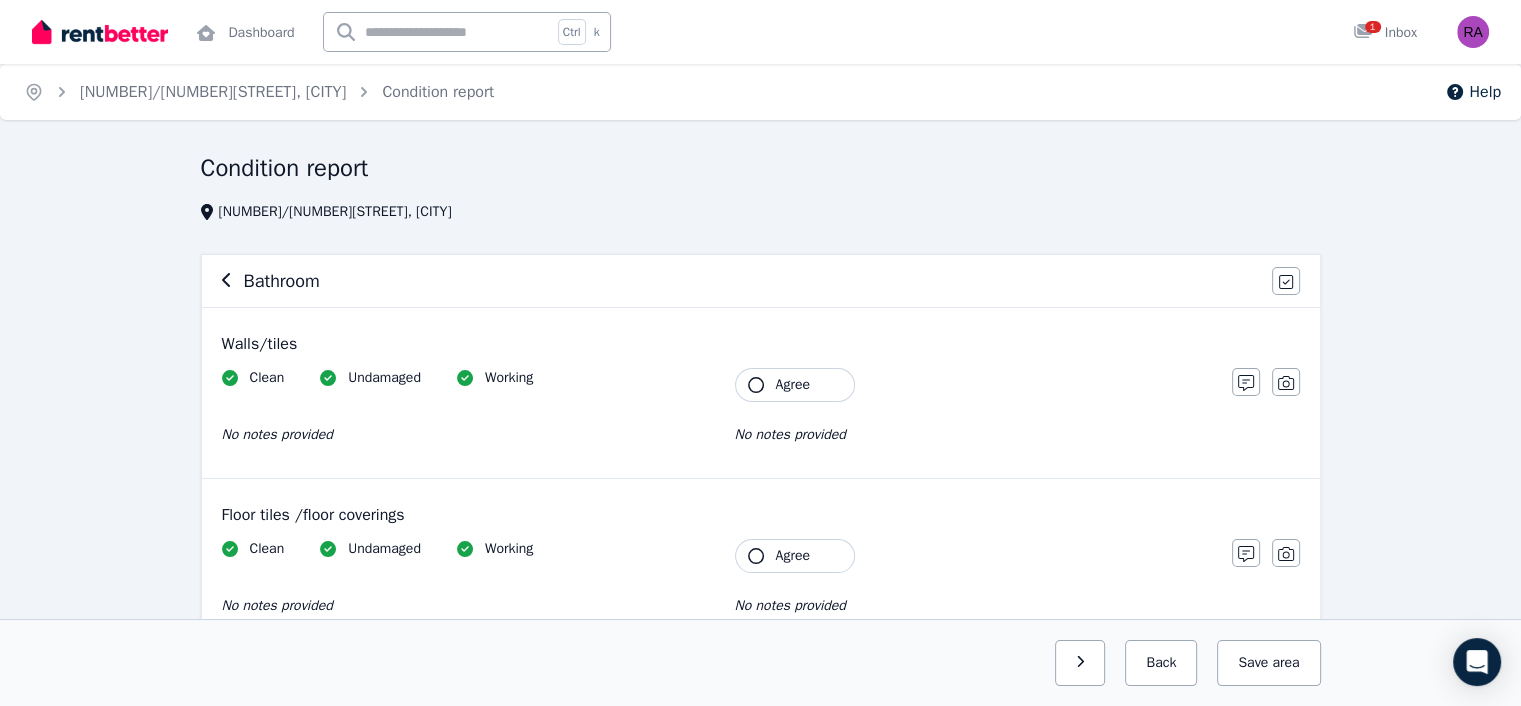 click on "Bathroom" at bounding box center [741, 281] 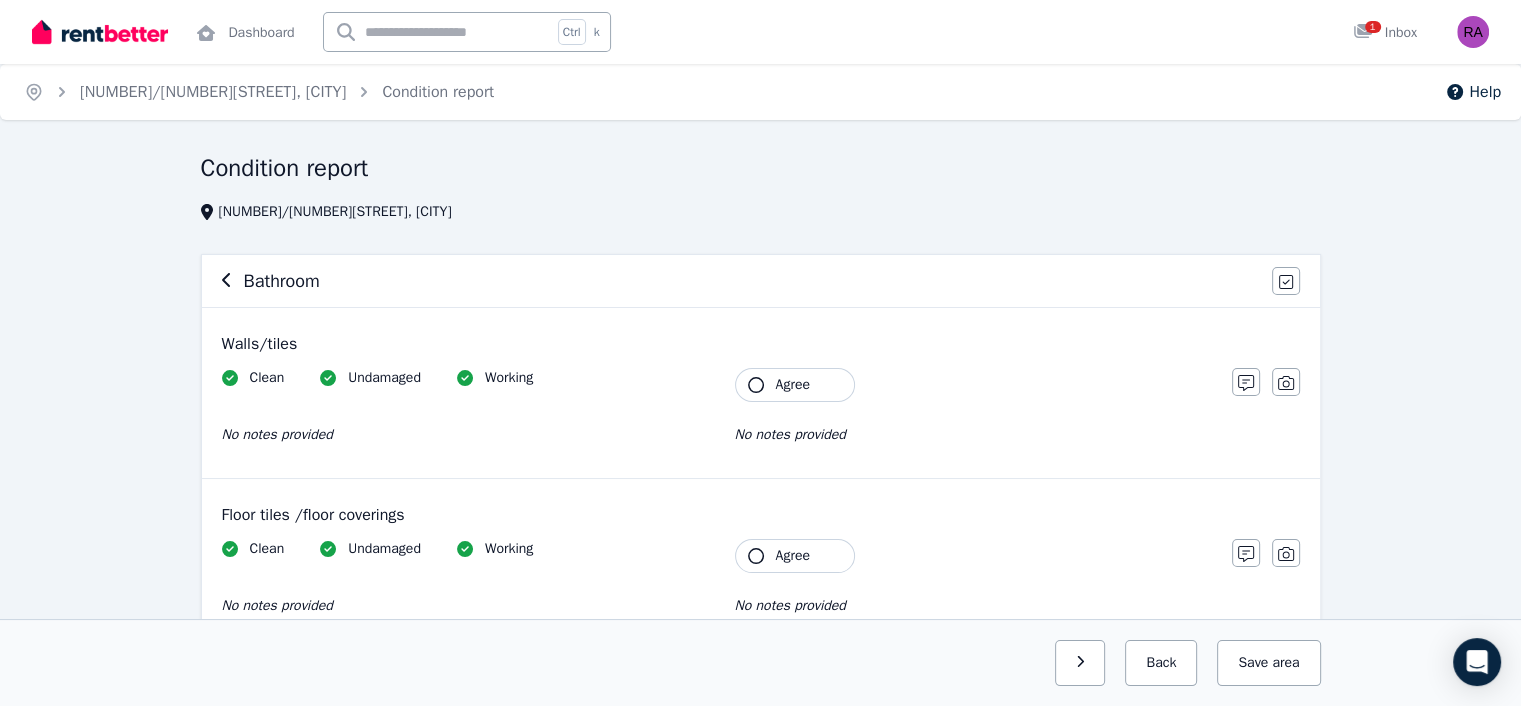 click 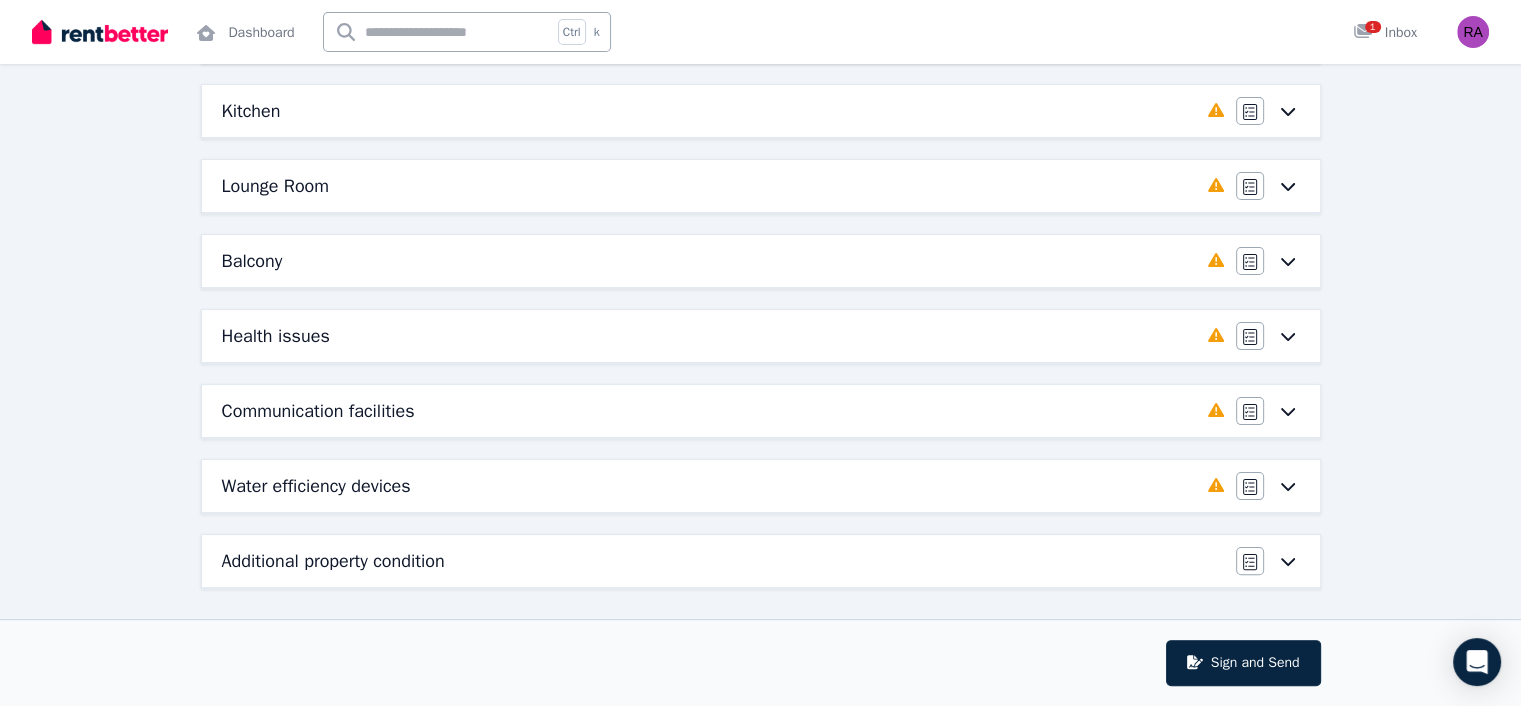 scroll, scrollTop: 0, scrollLeft: 0, axis: both 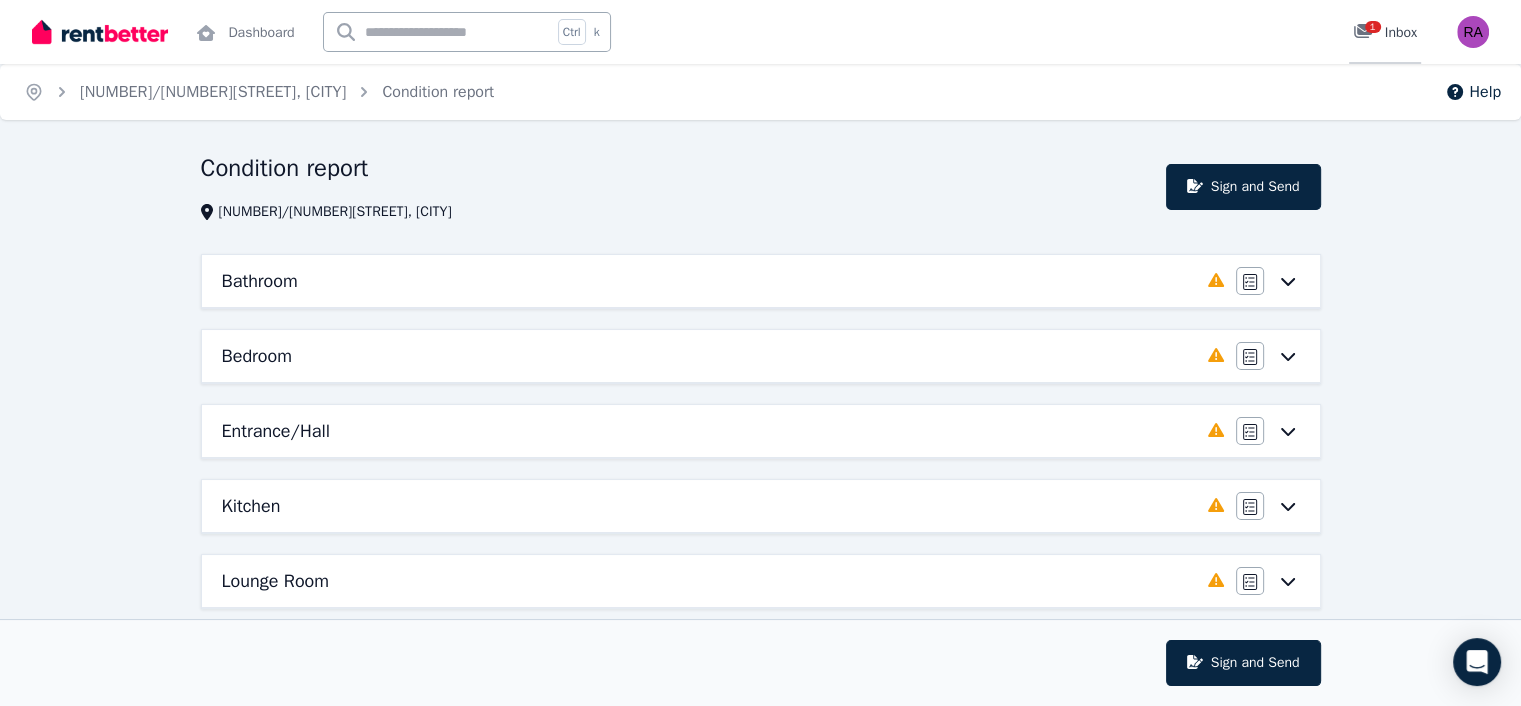 click on "1" at bounding box center [1369, 33] 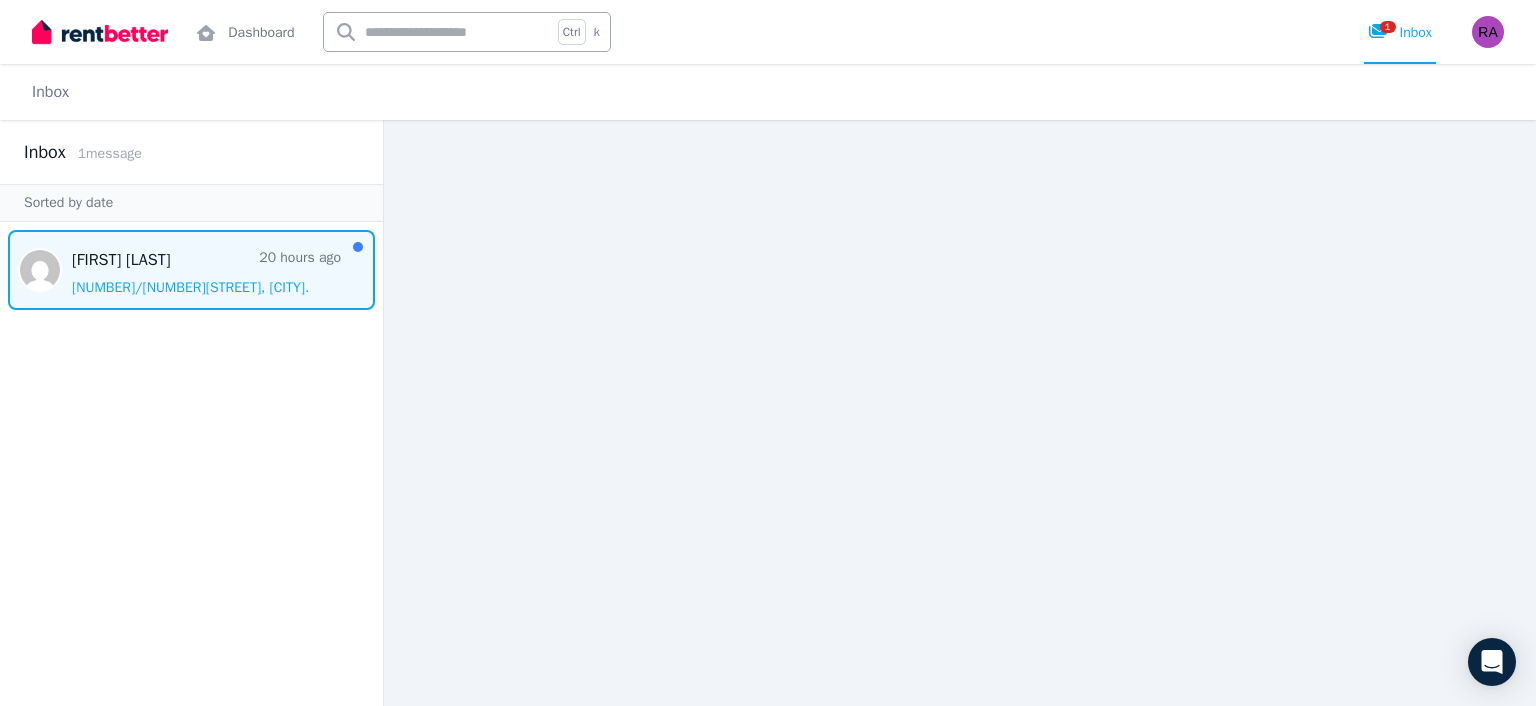 click at bounding box center [191, 270] 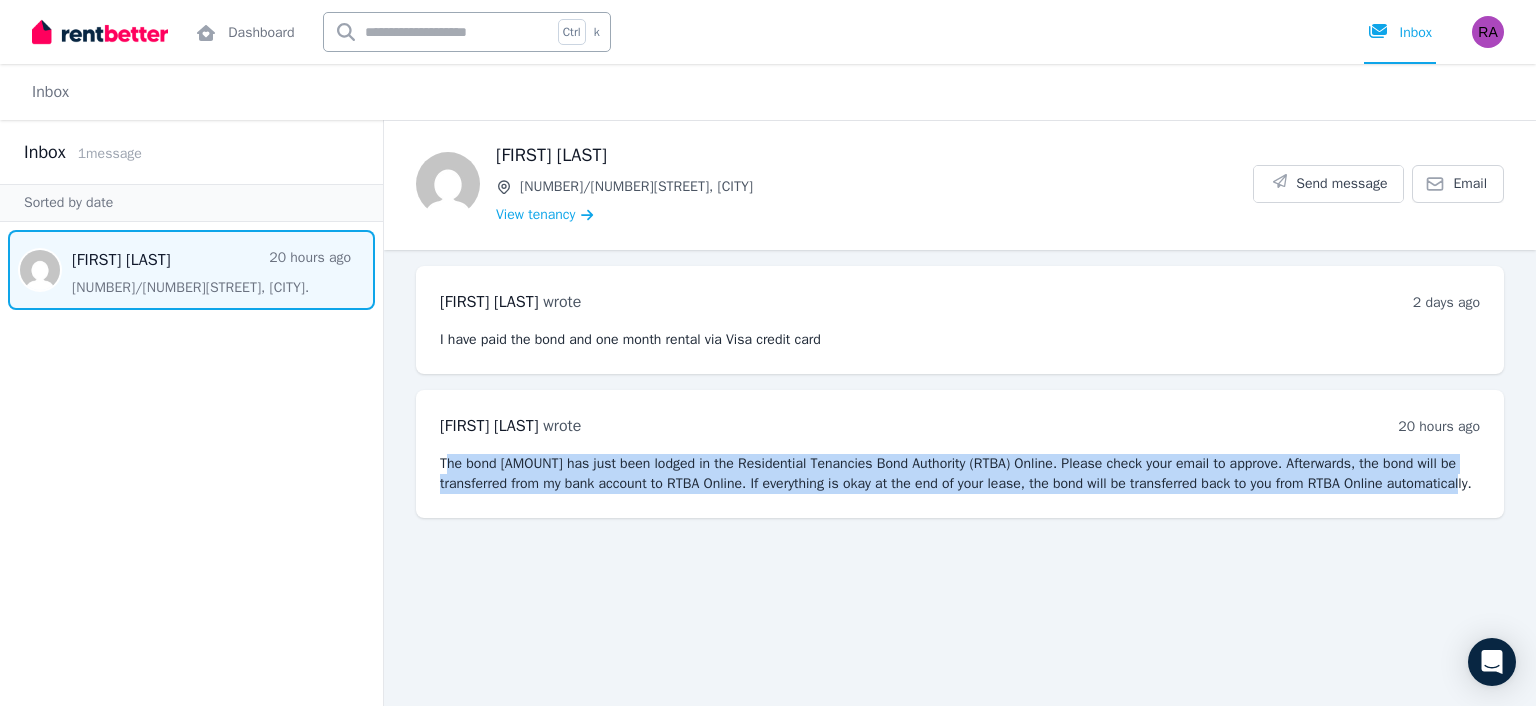 drag, startPoint x: 596, startPoint y: 507, endPoint x: 447, endPoint y: 445, distance: 161.38463 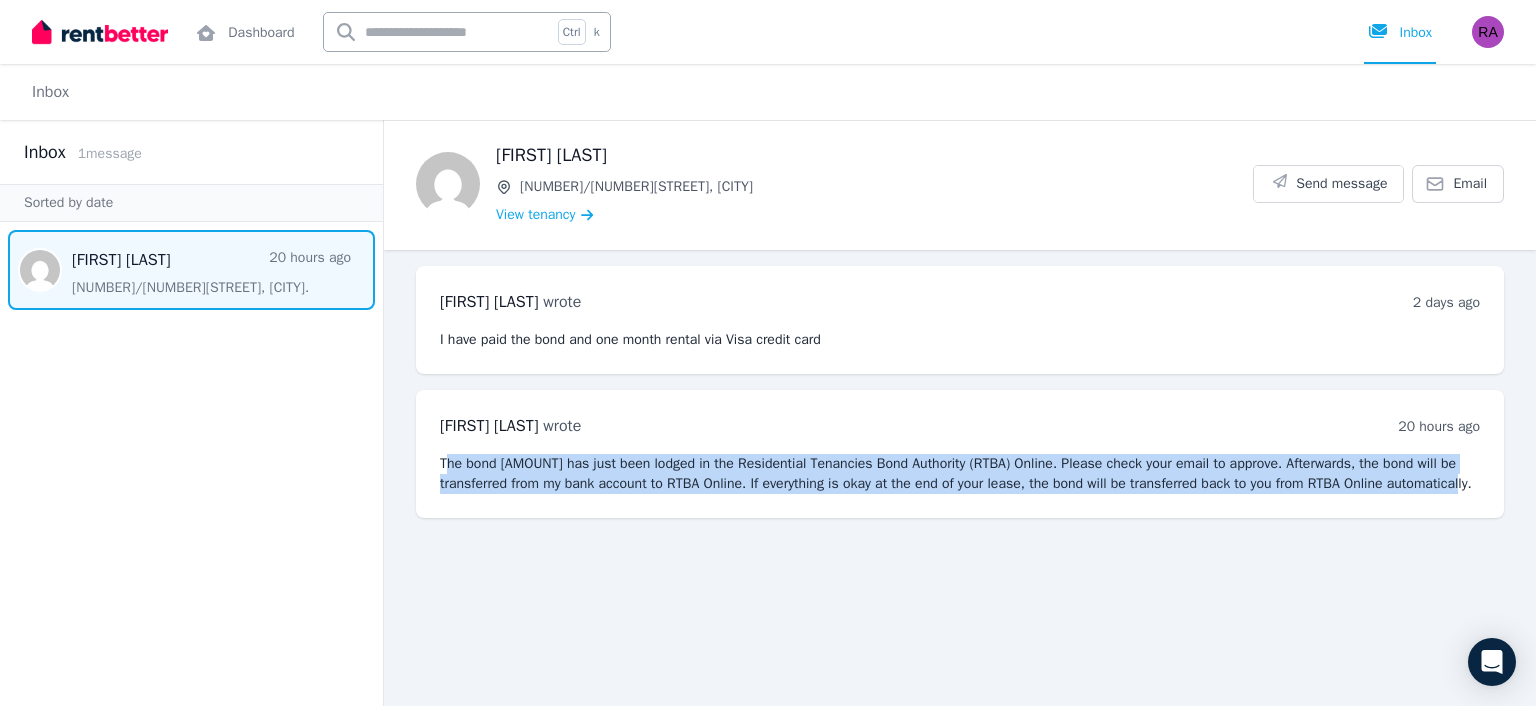 click on "[FIRST] [LAST] wrote [TIME] ago [TIME] on [DAY], [DATE] The bond [AMOUNT] has just been lodged in the Residential Tenancies Bond Authority (RTBA) Online. Please check your email to approve. Afterwards, the bond will be transferred from my bank account to RTBA Online. If everything is okay at the end of your lease, the bond will be transferred back to you from RTBA Online automatically." at bounding box center [960, 454] 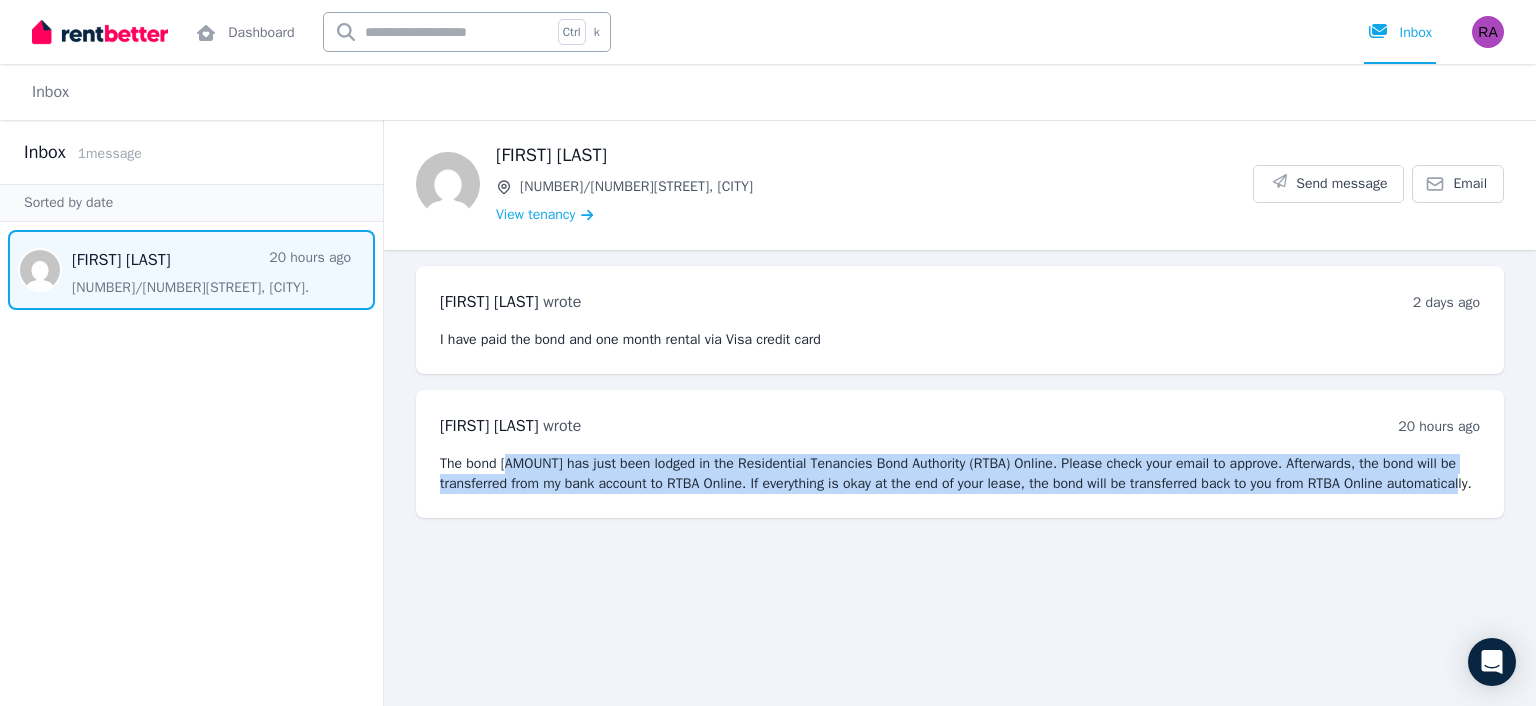 drag, startPoint x: 511, startPoint y: 457, endPoint x: 594, endPoint y: 522, distance: 105.42296 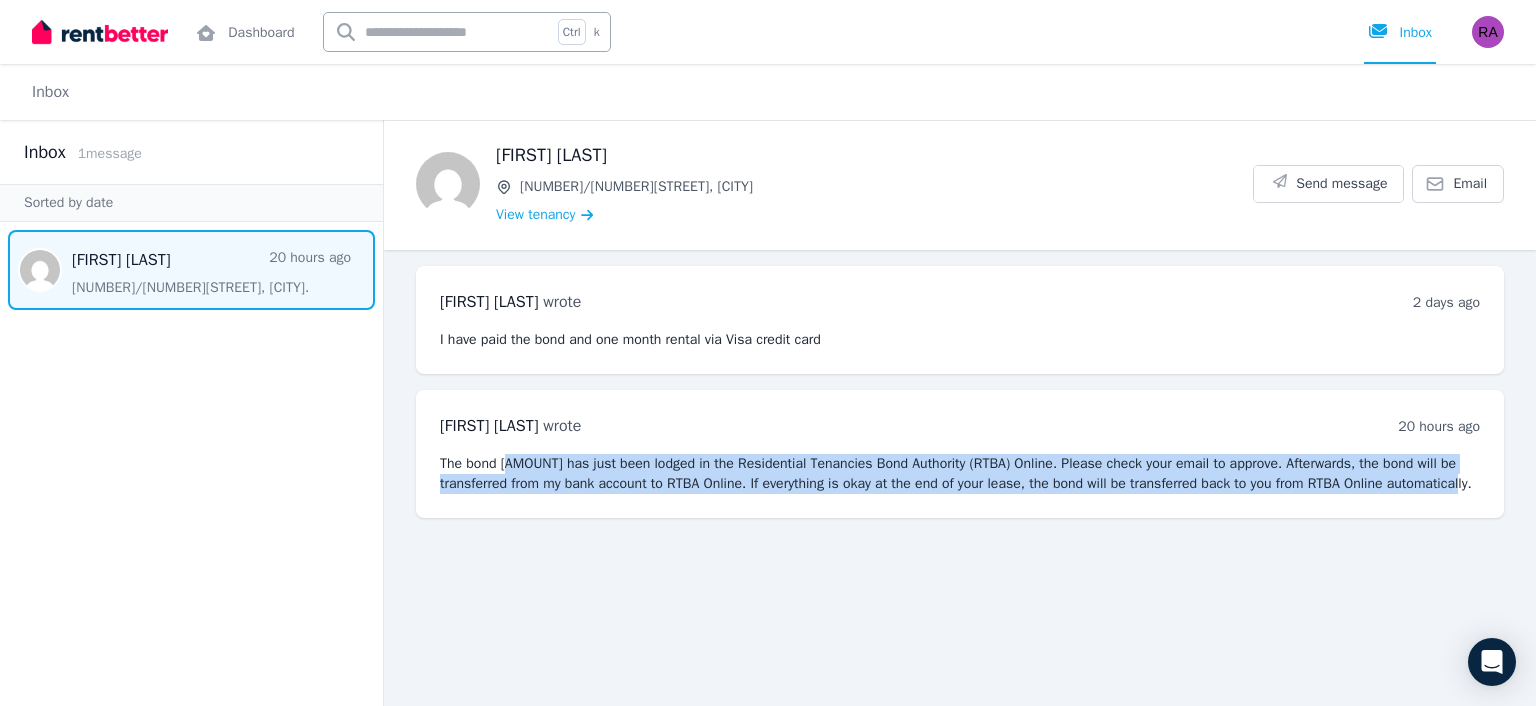 click on "[FIRST] [LAST] wrote [TIME] ago [TIME] on [DAY], [DATE] The bond [AMOUNT] has just been lodged in the Residential Tenancies Bond Authority (RTBA) Online. Please check your email to approve. Afterwards, the bond will be transferred from my bank account to RTBA Online. If everything is okay at the end of your lease, the bond will be transferred back to you from RTBA Online automatically." at bounding box center (960, 454) 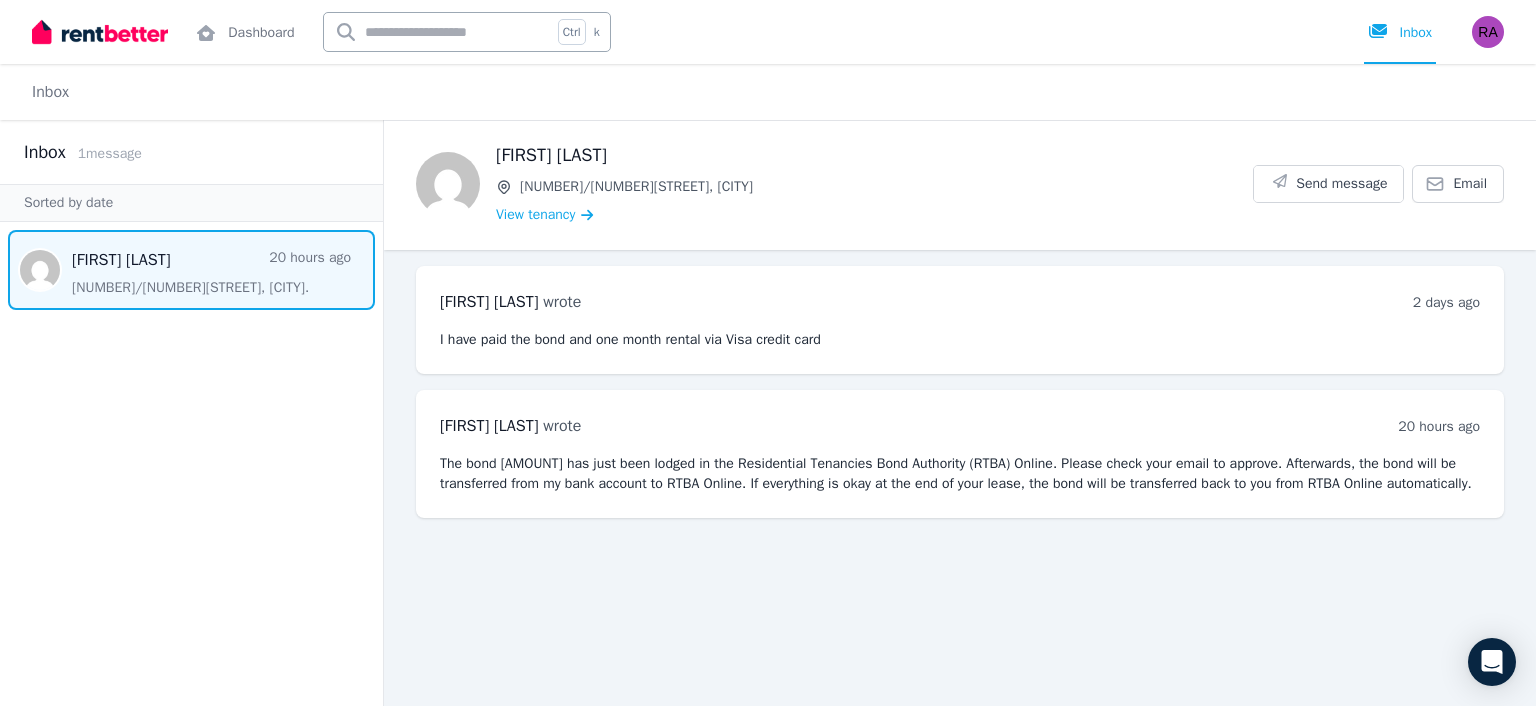 click on "wrote" at bounding box center [562, 302] 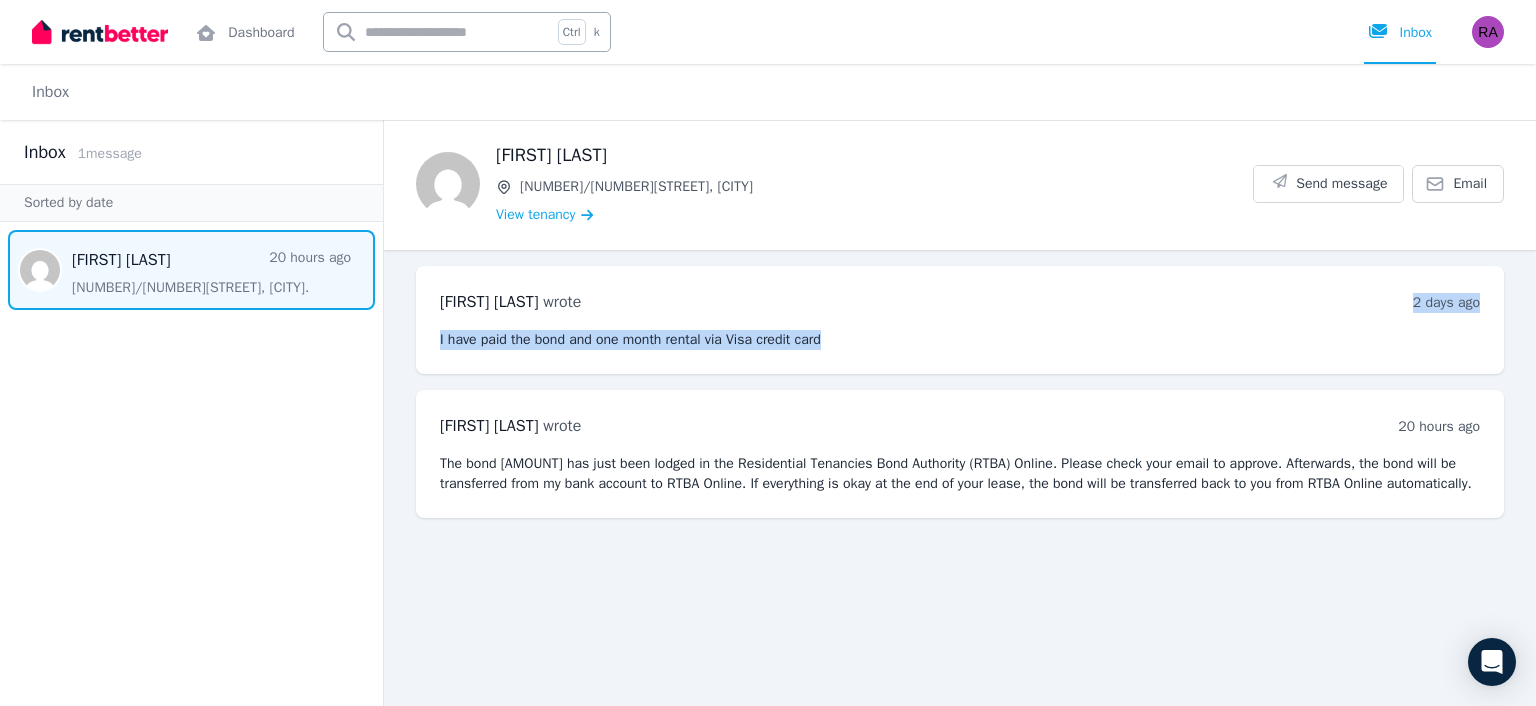 drag, startPoint x: 1210, startPoint y: 332, endPoint x: 676, endPoint y: 312, distance: 534.3744 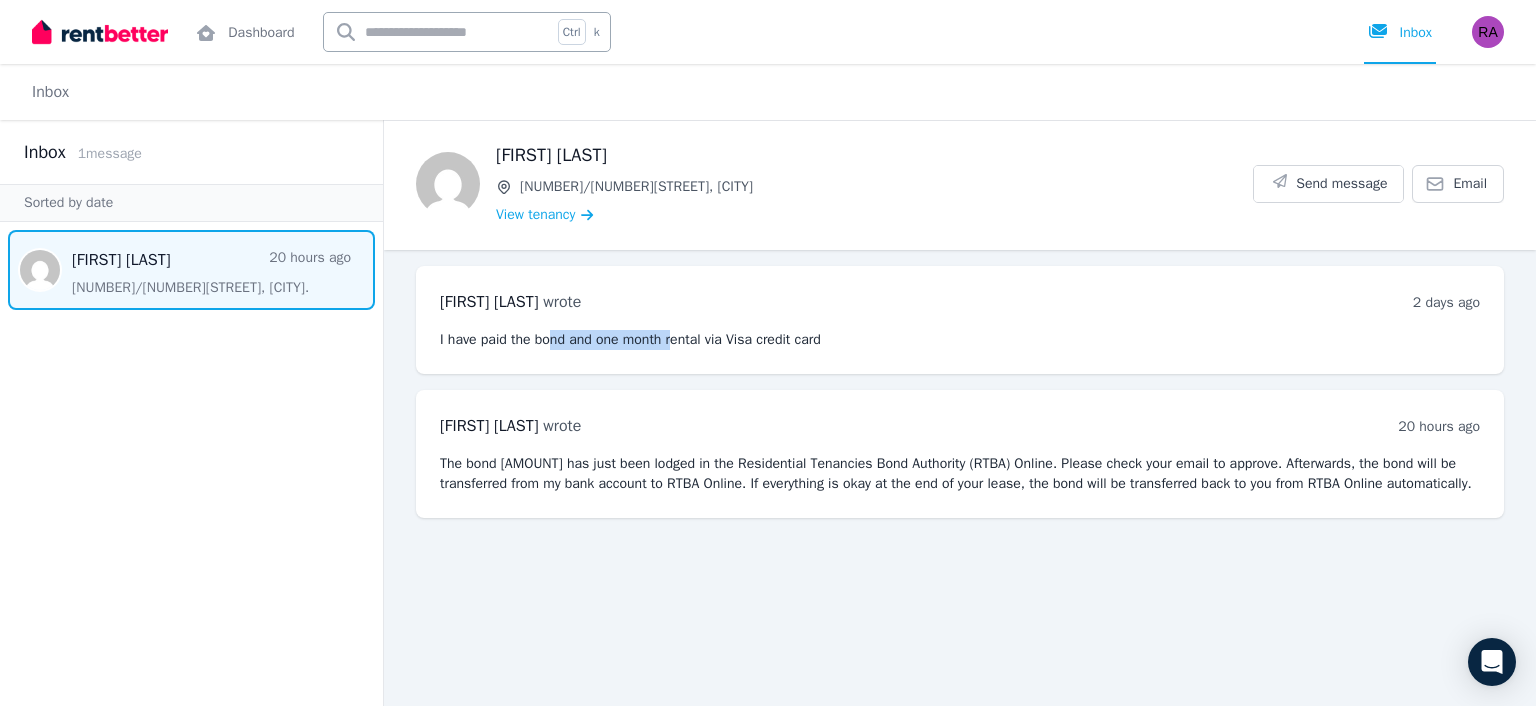drag, startPoint x: 678, startPoint y: 342, endPoint x: 552, endPoint y: 333, distance: 126.32102 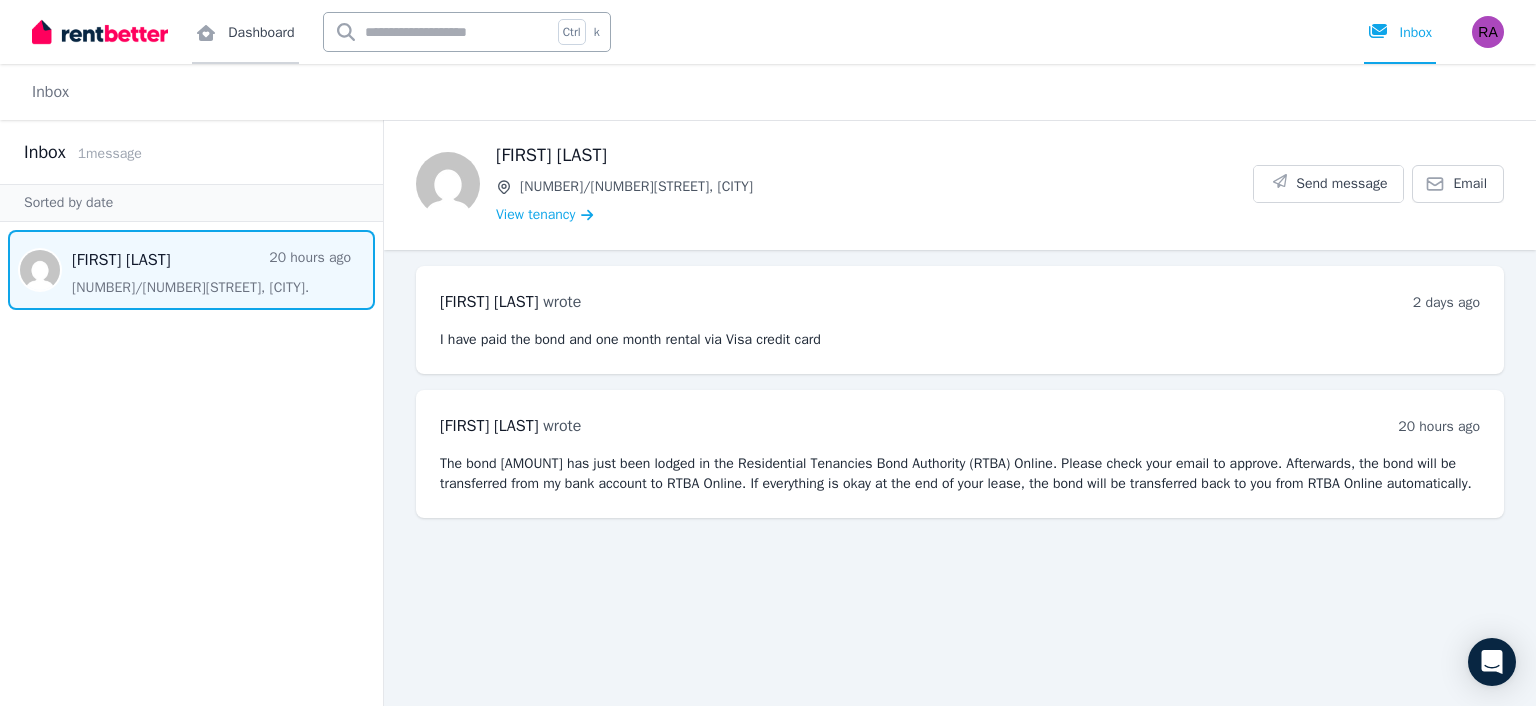 click on "Dashboard" at bounding box center [245, 32] 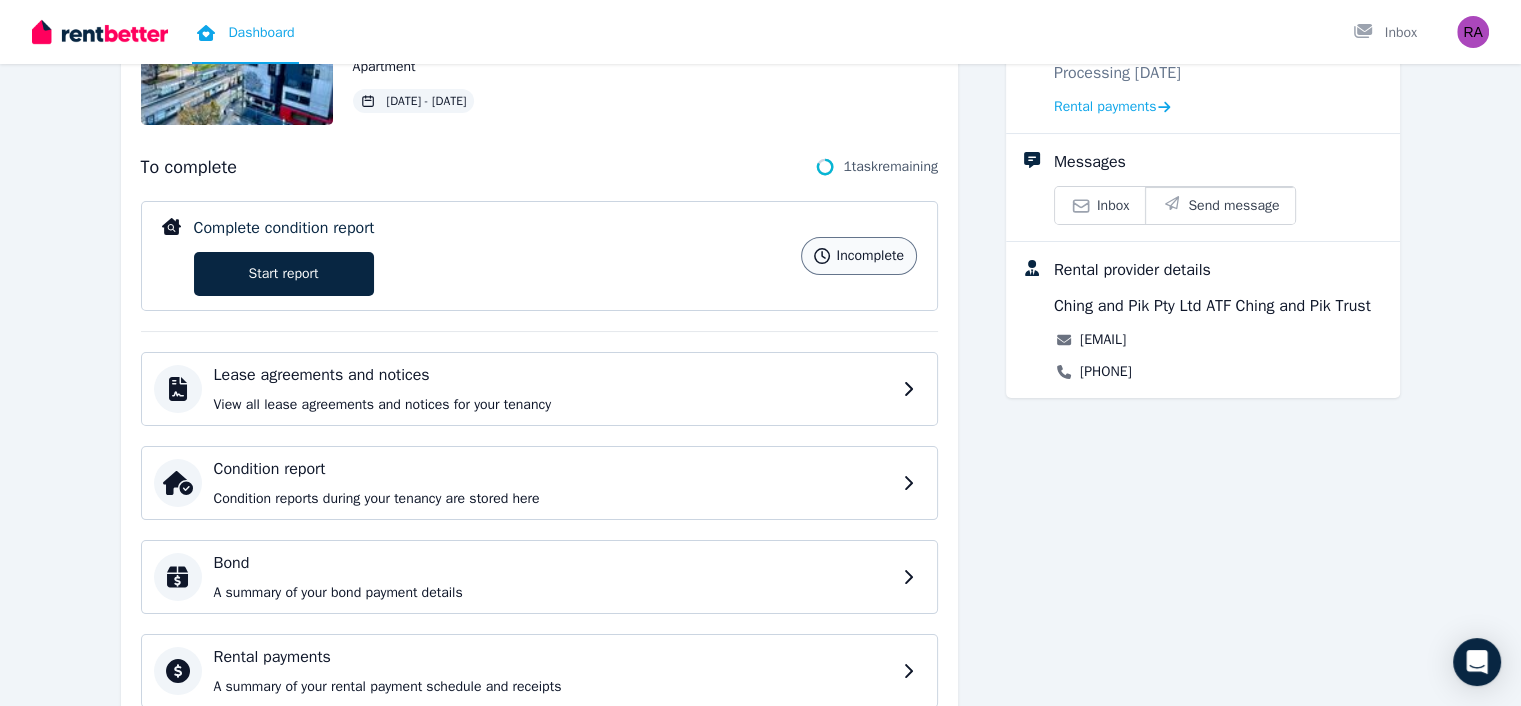 scroll, scrollTop: 209, scrollLeft: 0, axis: vertical 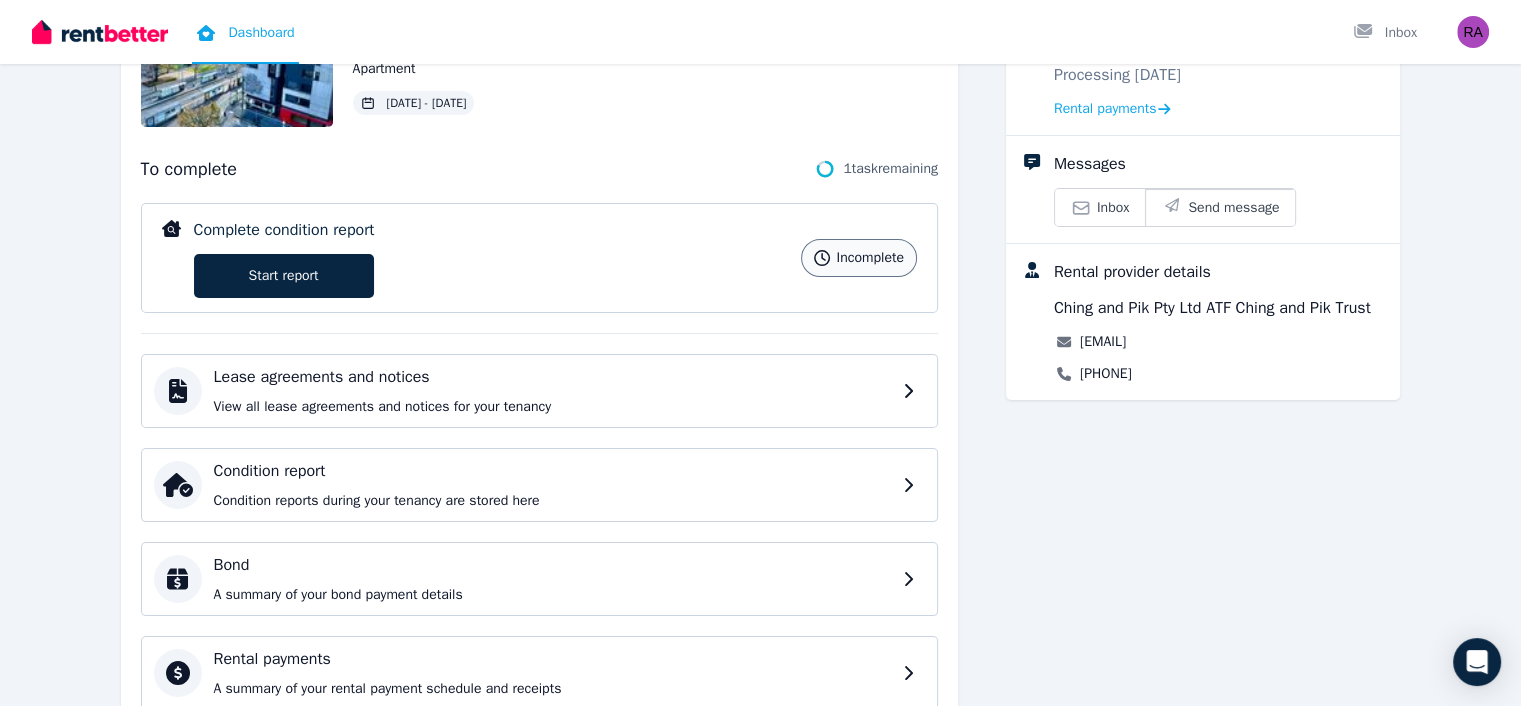 click on "Complete condition report incomplete Start report incomplete" at bounding box center (539, 258) 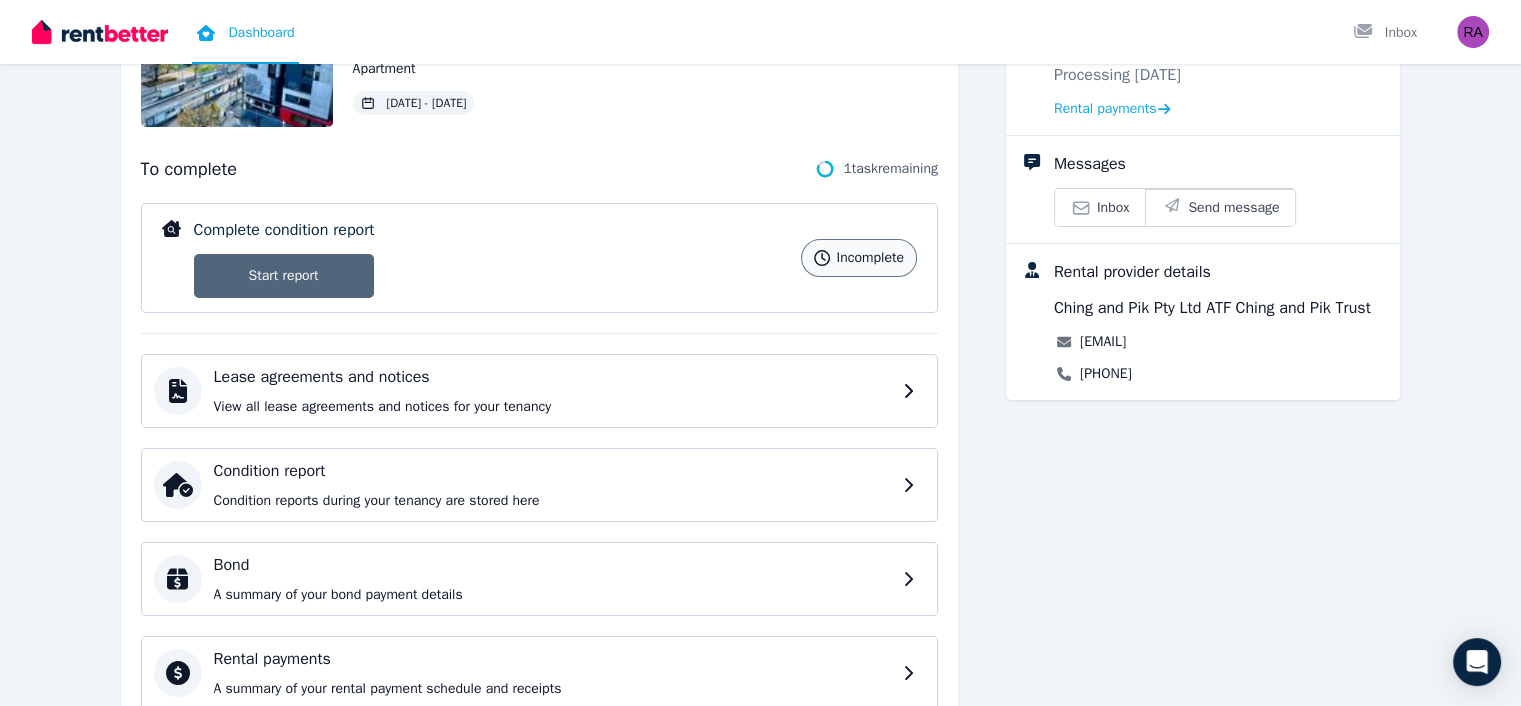 click on "Start report" at bounding box center (284, 276) 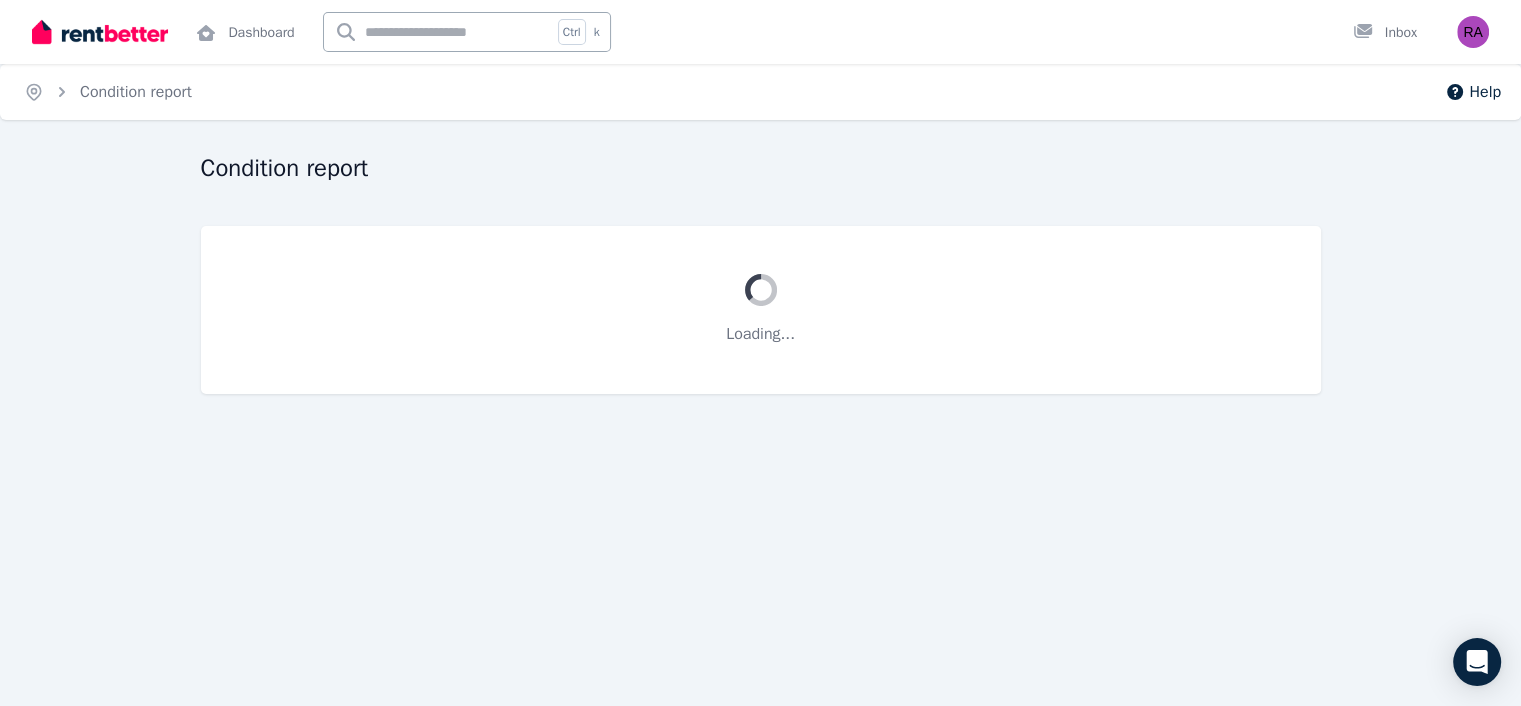 scroll, scrollTop: 0, scrollLeft: 0, axis: both 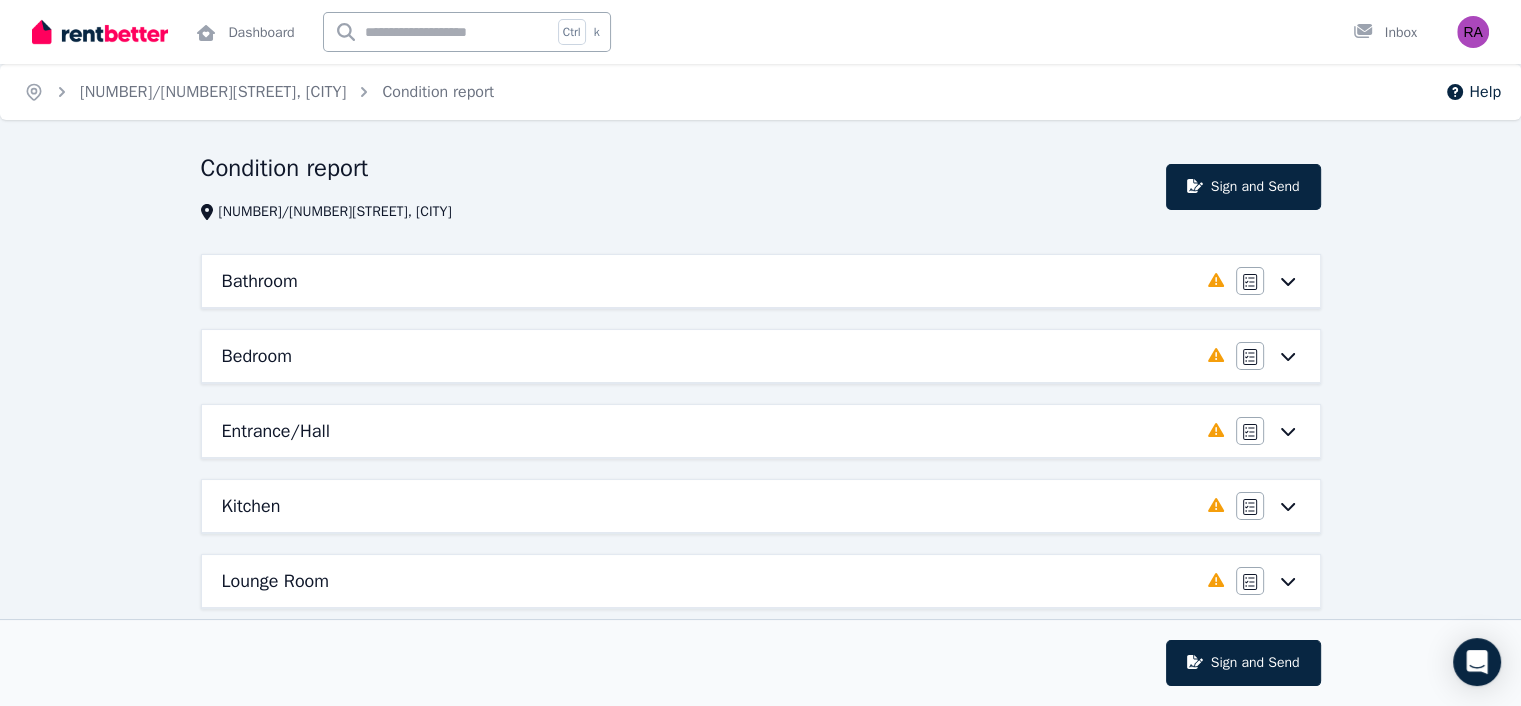 click 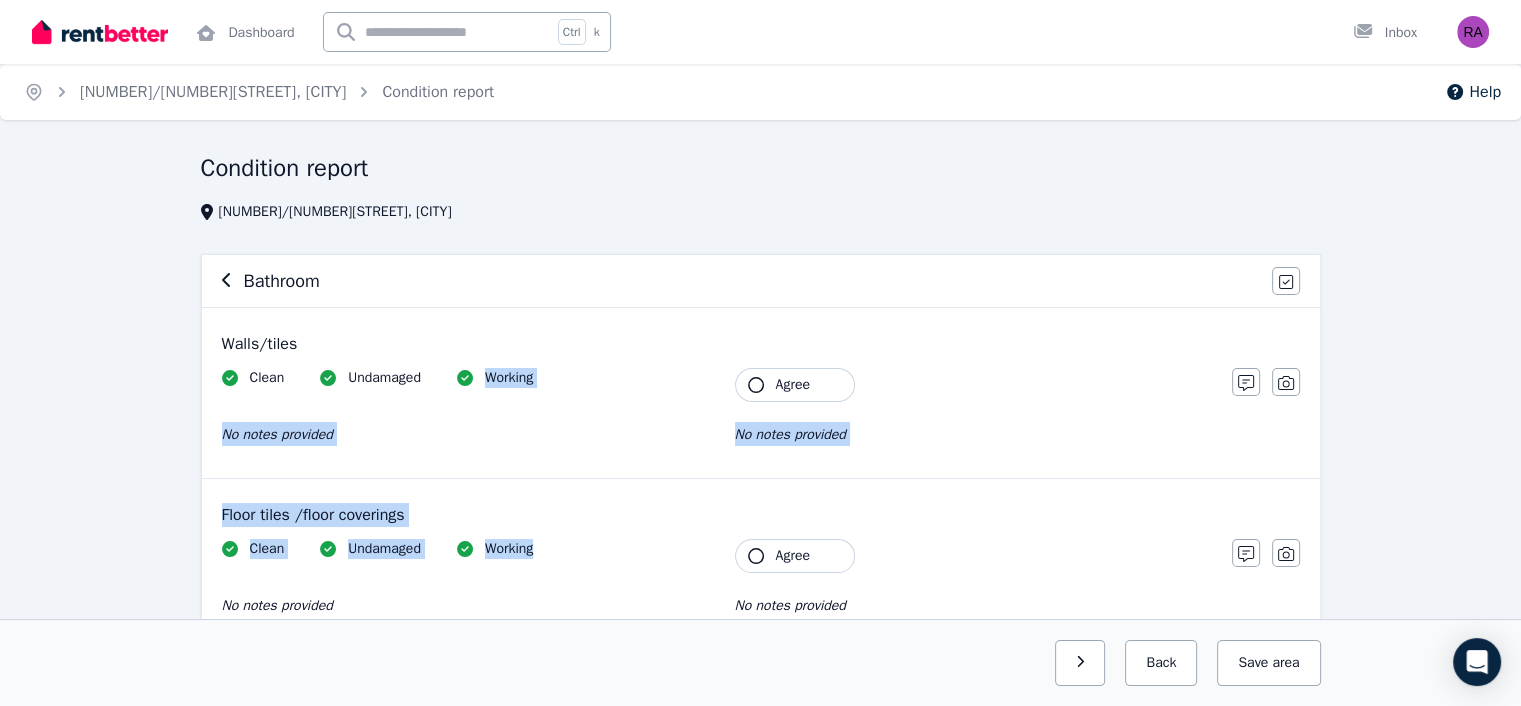 drag, startPoint x: 467, startPoint y: 377, endPoint x: 568, endPoint y: 533, distance: 185.84132 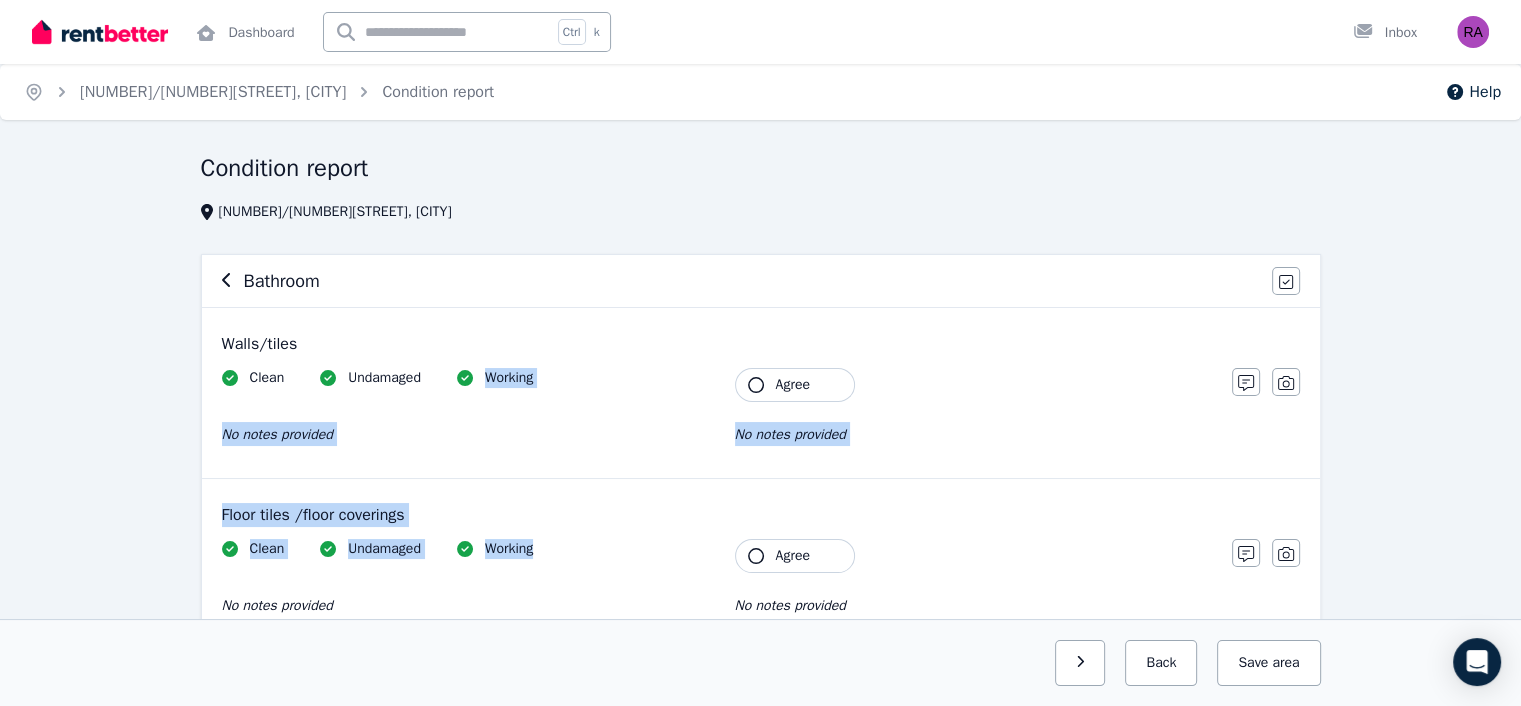 click on "Walls/tiles Clean Undamaged Working No notes provided Tenant Agree No notes provided Notes Photo" at bounding box center (761, 393) 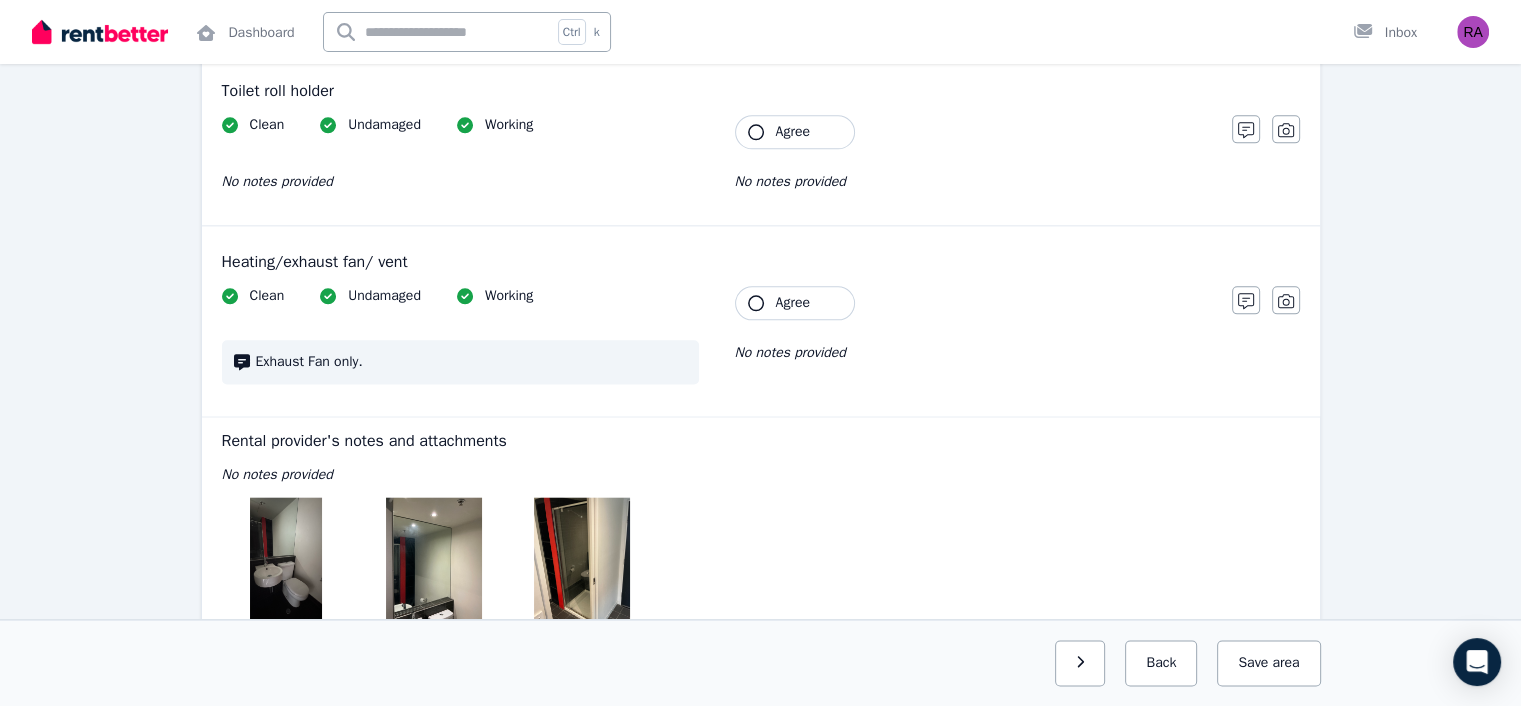 scroll, scrollTop: 2495, scrollLeft: 0, axis: vertical 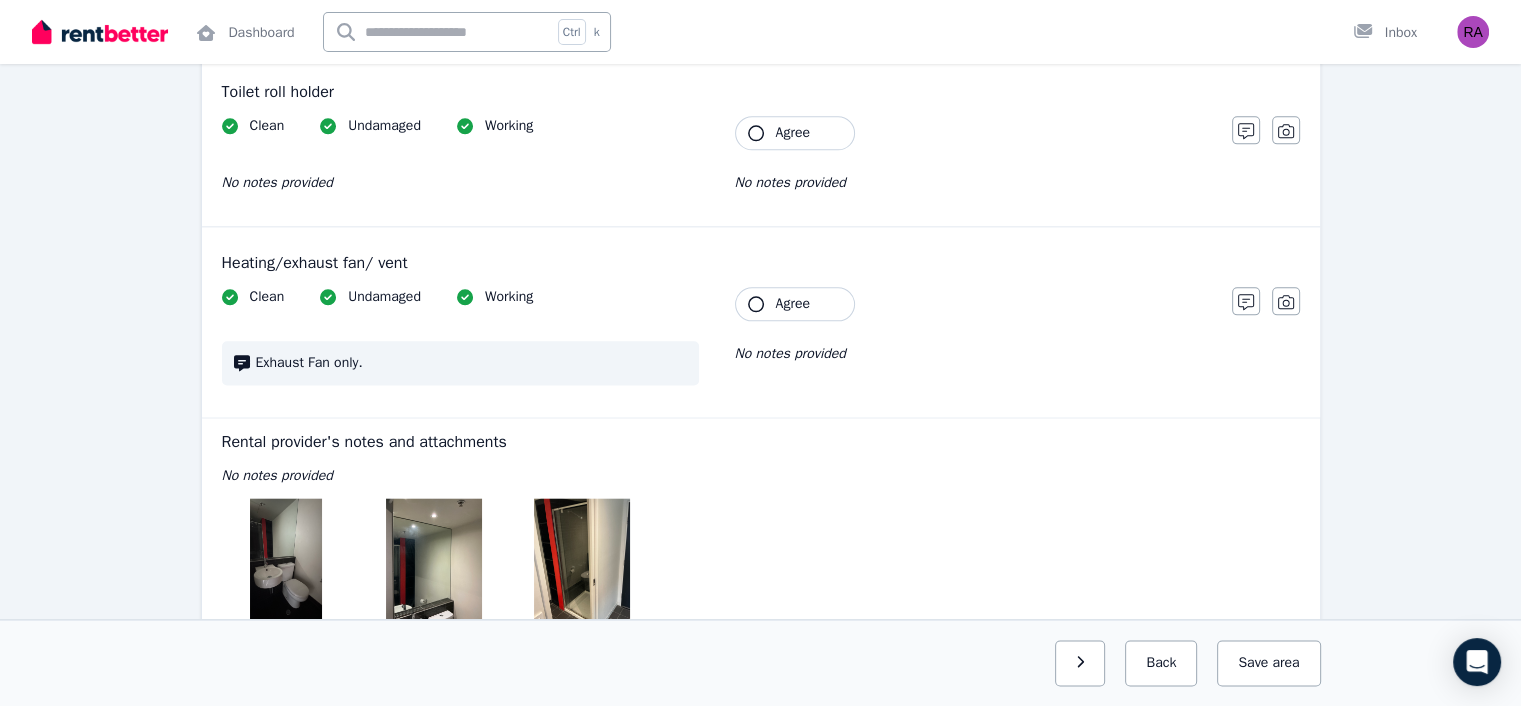 click on "Agree" at bounding box center (795, 304) 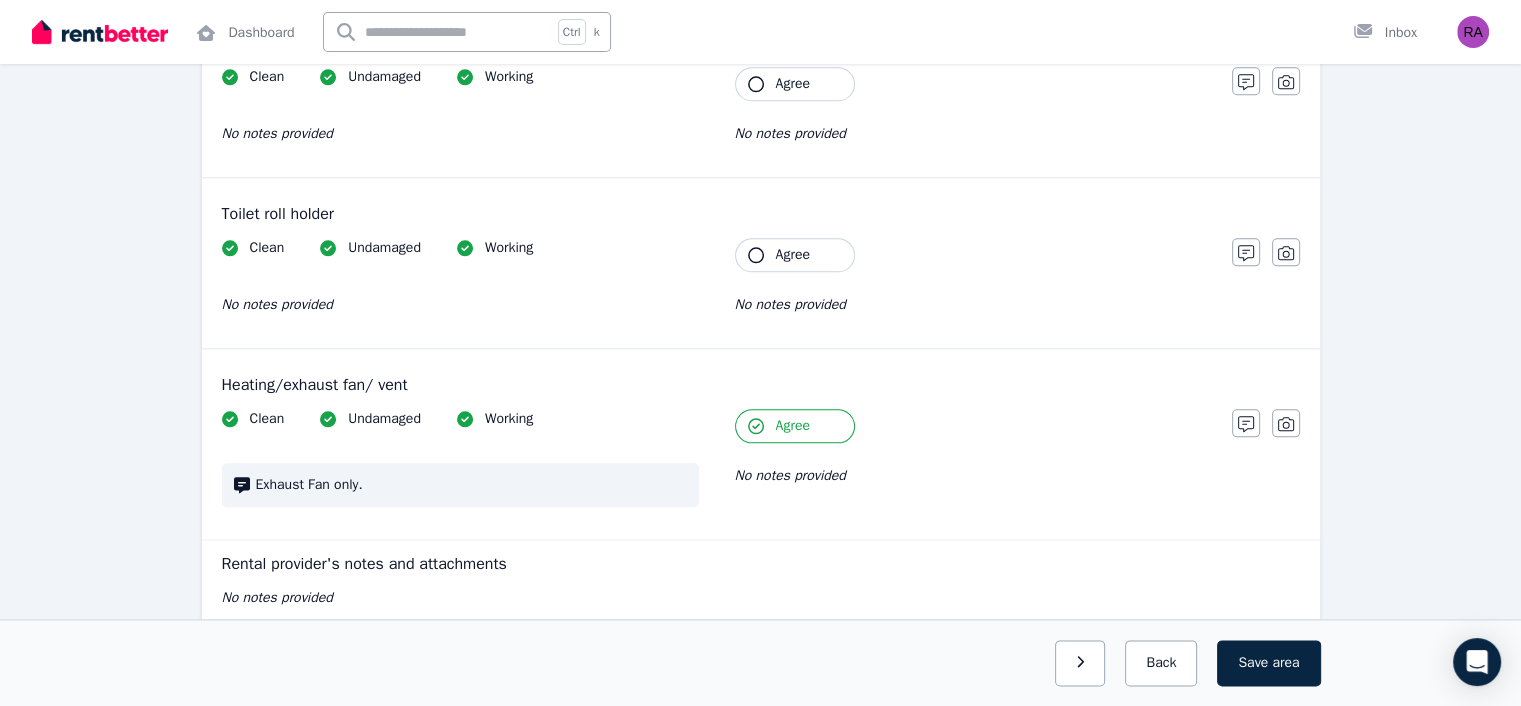 click on "Agree" at bounding box center [795, 255] 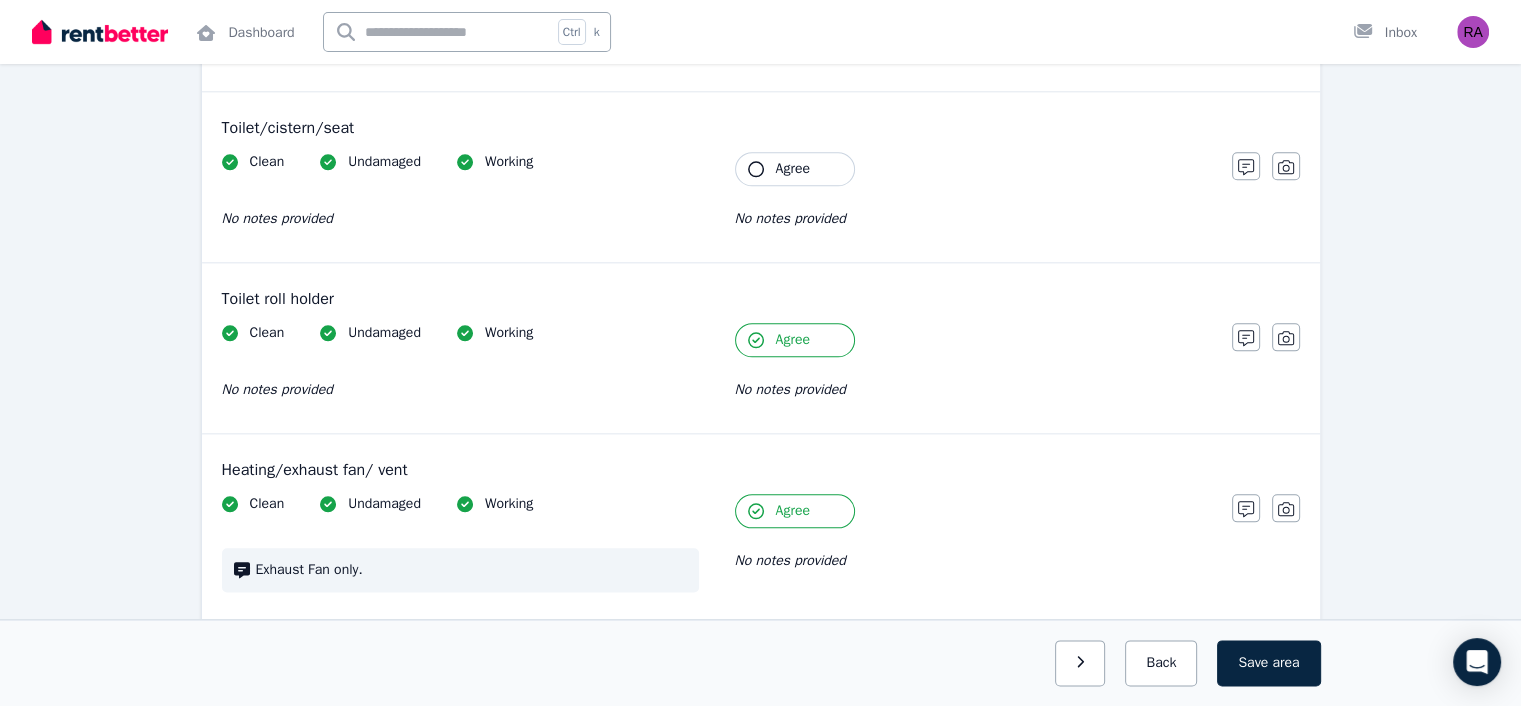 scroll, scrollTop: 2193, scrollLeft: 0, axis: vertical 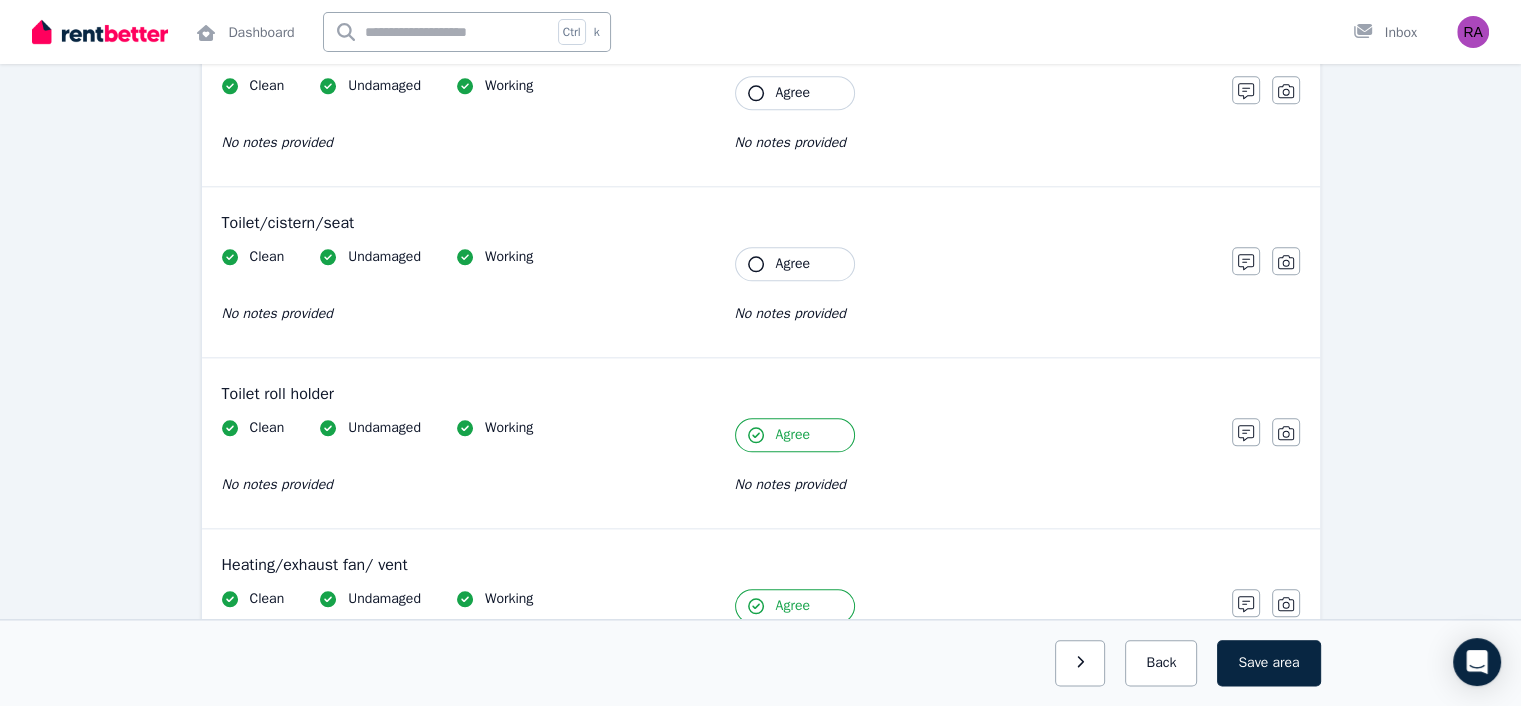 click on "Agree" at bounding box center [795, 264] 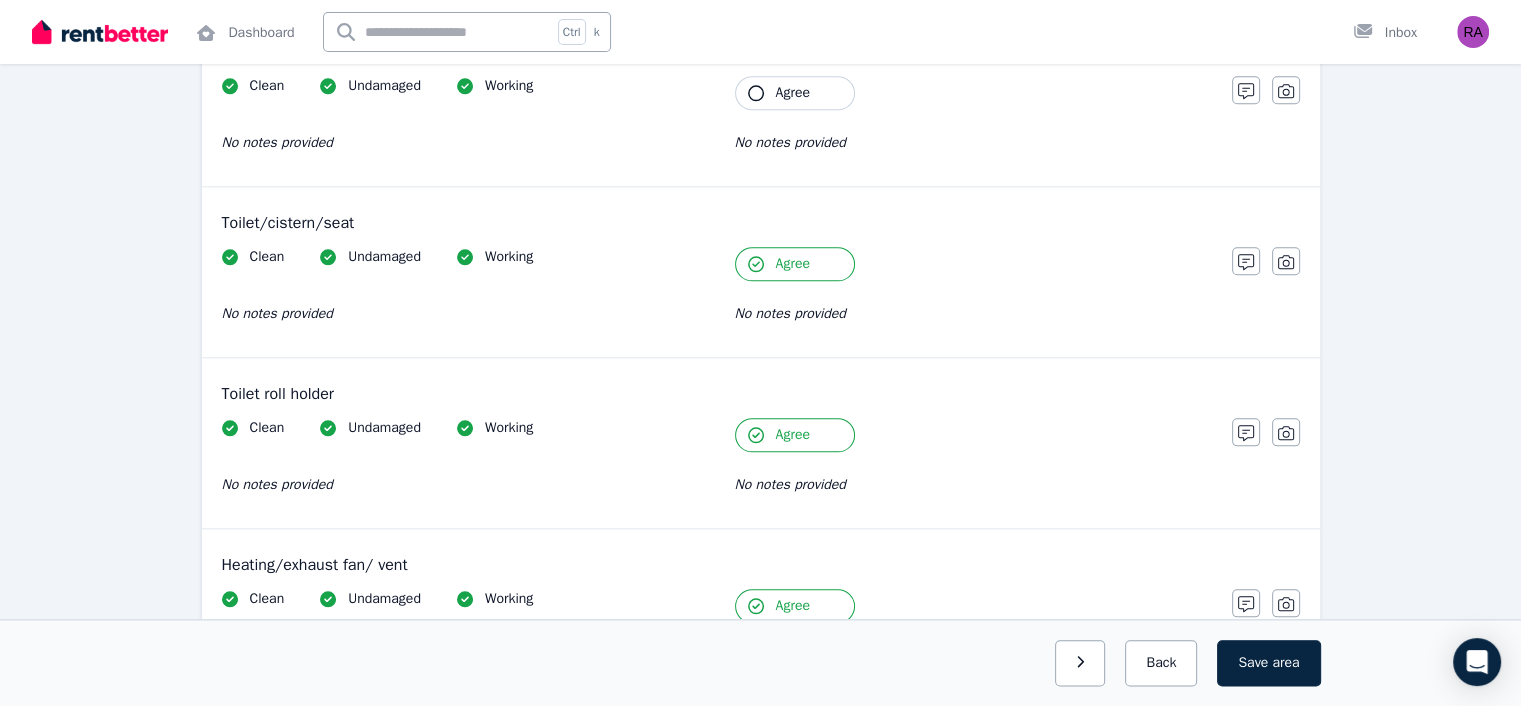 scroll, scrollTop: 2009, scrollLeft: 0, axis: vertical 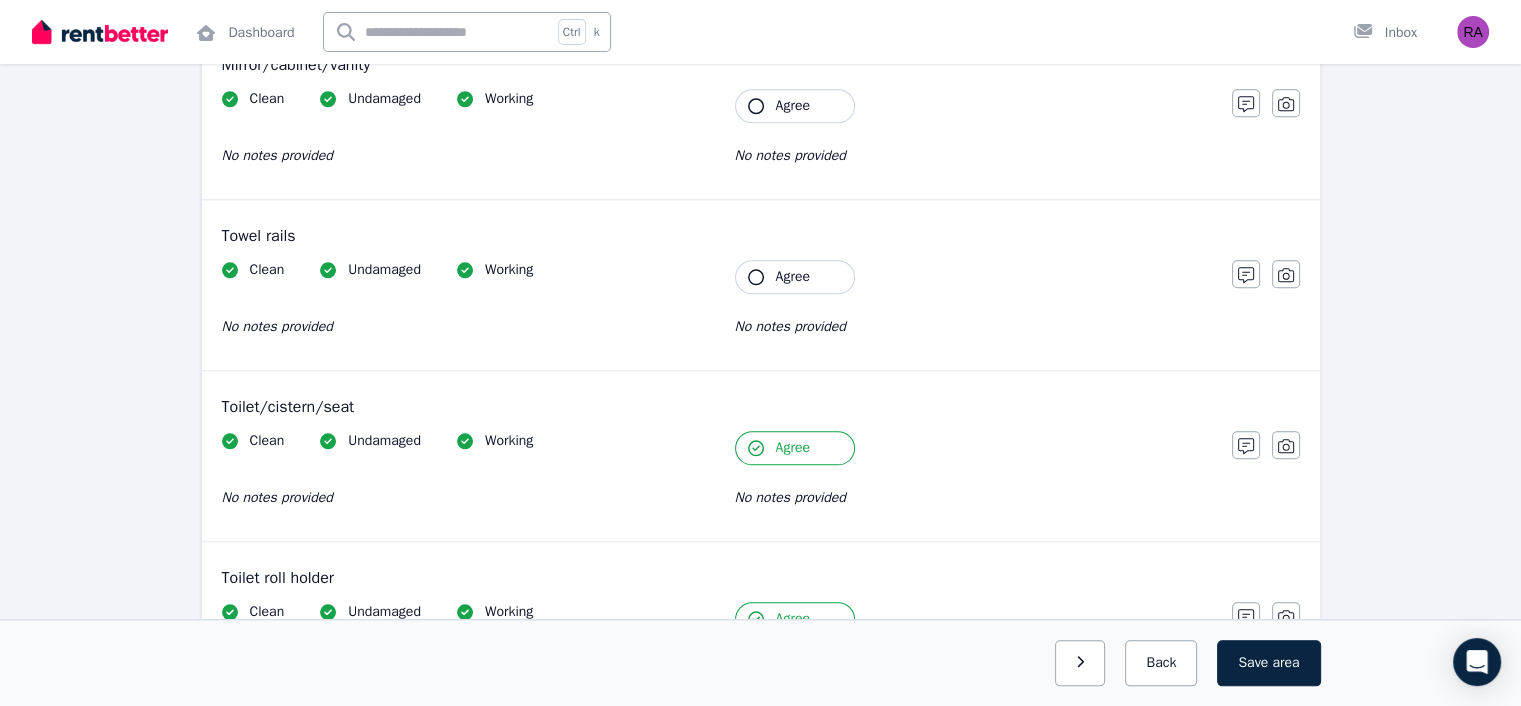 click 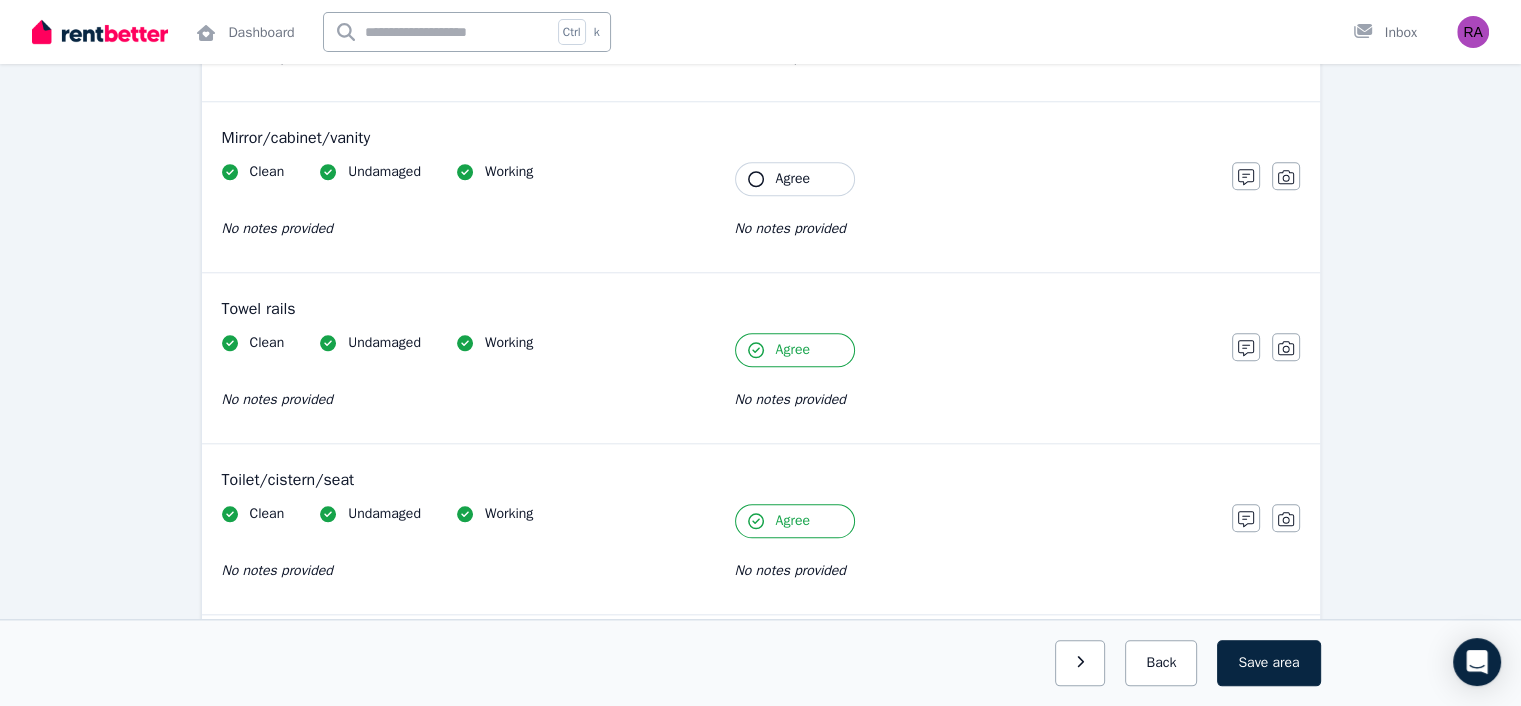 click on "Agree" at bounding box center (795, 179) 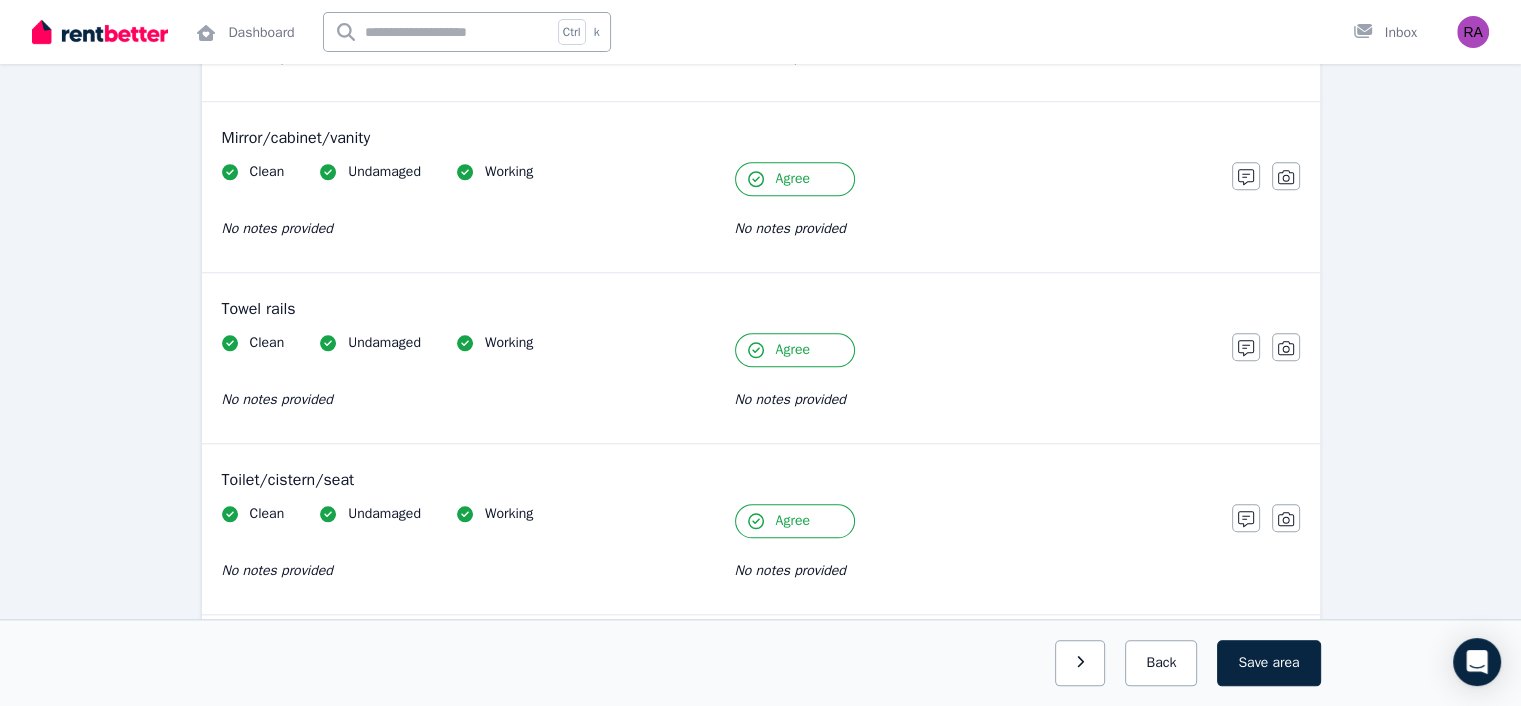 scroll, scrollTop: 1696, scrollLeft: 0, axis: vertical 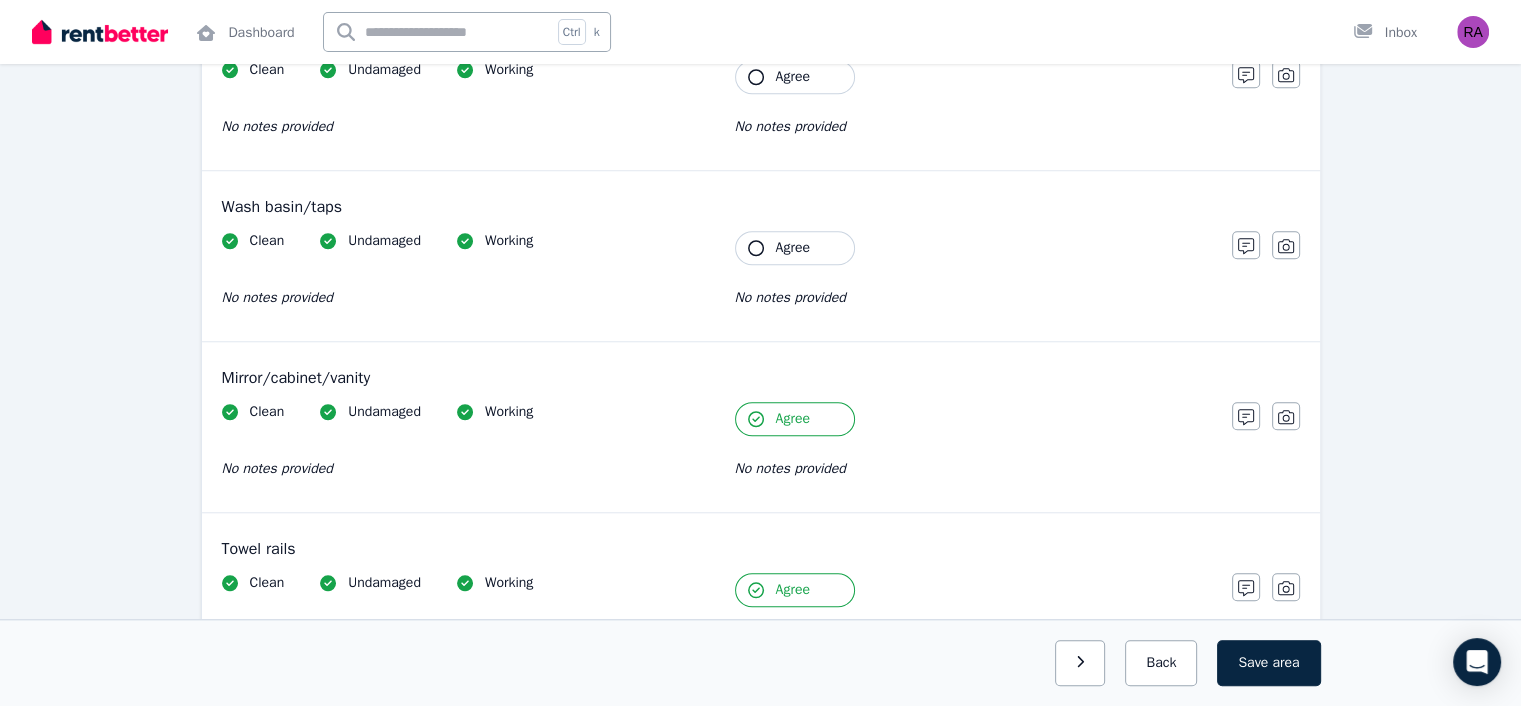 click on "Agree" at bounding box center (795, 248) 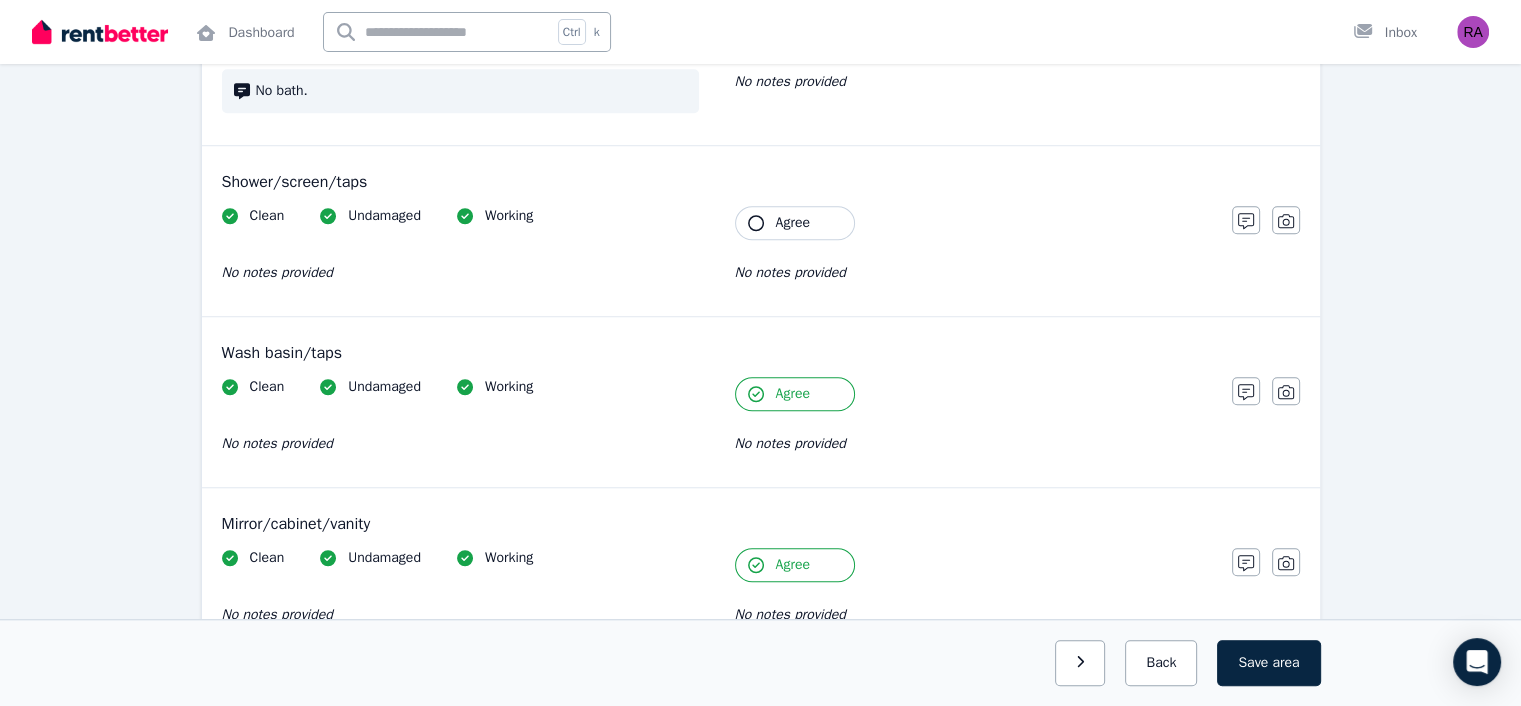 scroll, scrollTop: 1520, scrollLeft: 0, axis: vertical 